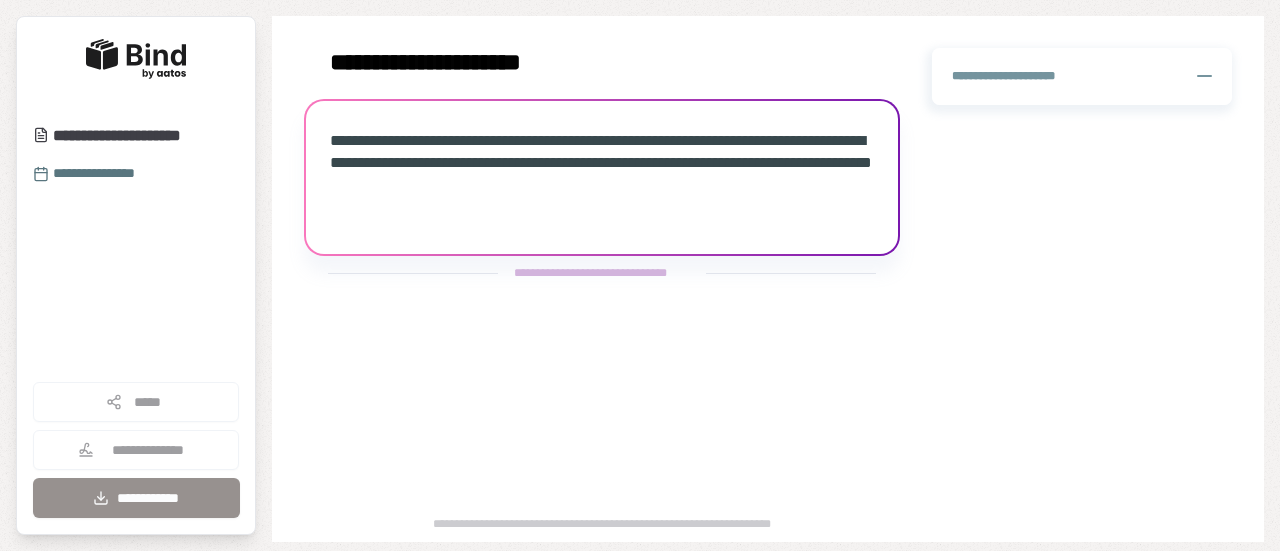 scroll, scrollTop: 0, scrollLeft: 0, axis: both 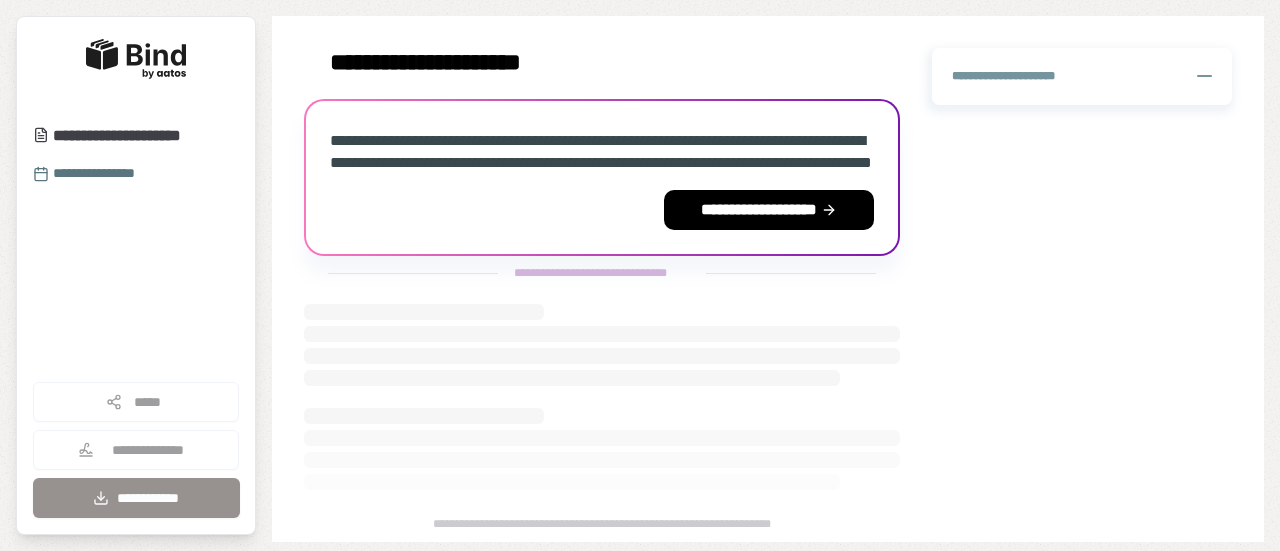 click 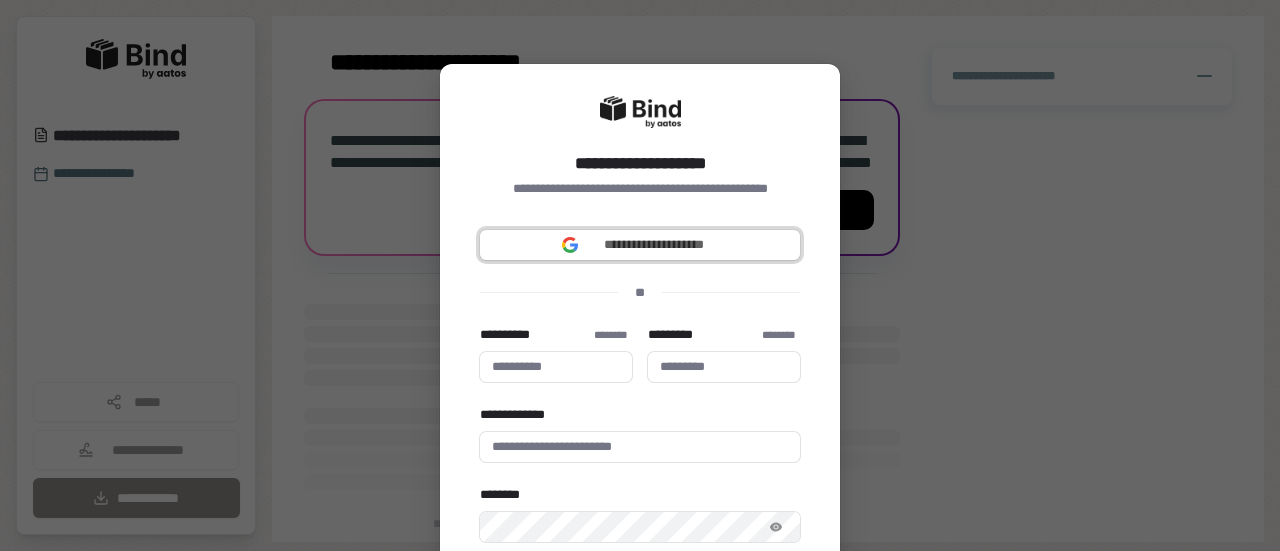 click on "**********" at bounding box center (654, 245) 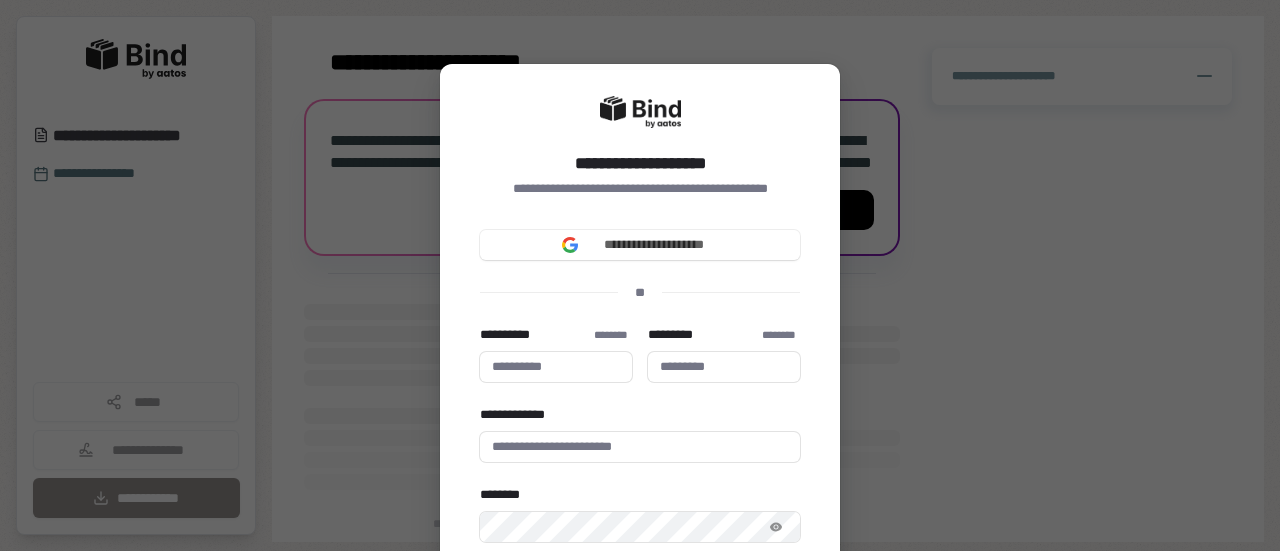 type 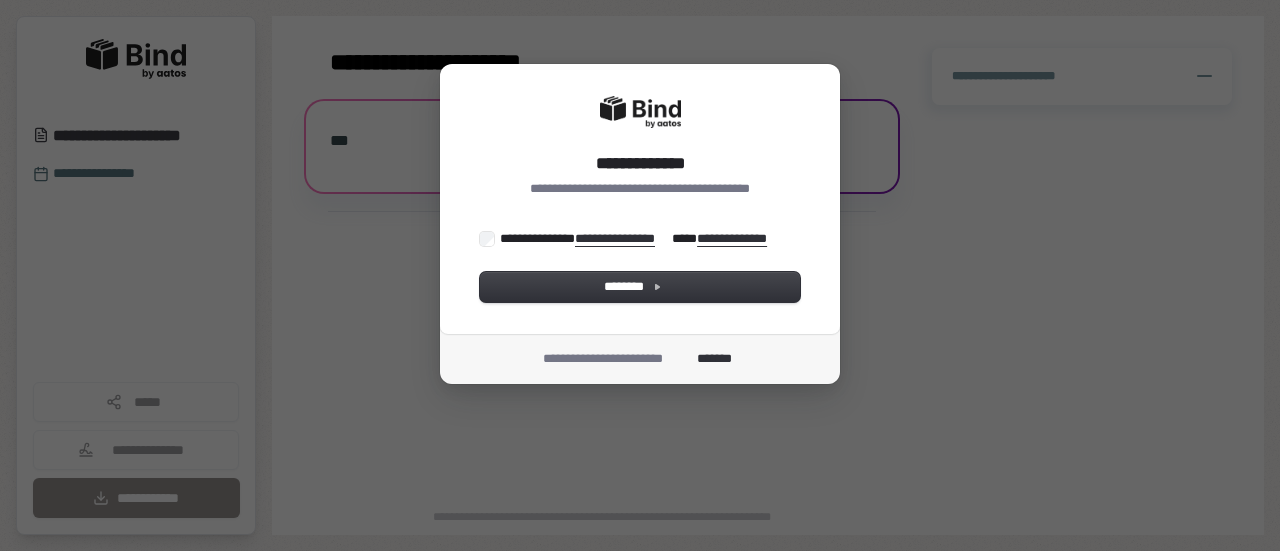 scroll, scrollTop: 0, scrollLeft: 0, axis: both 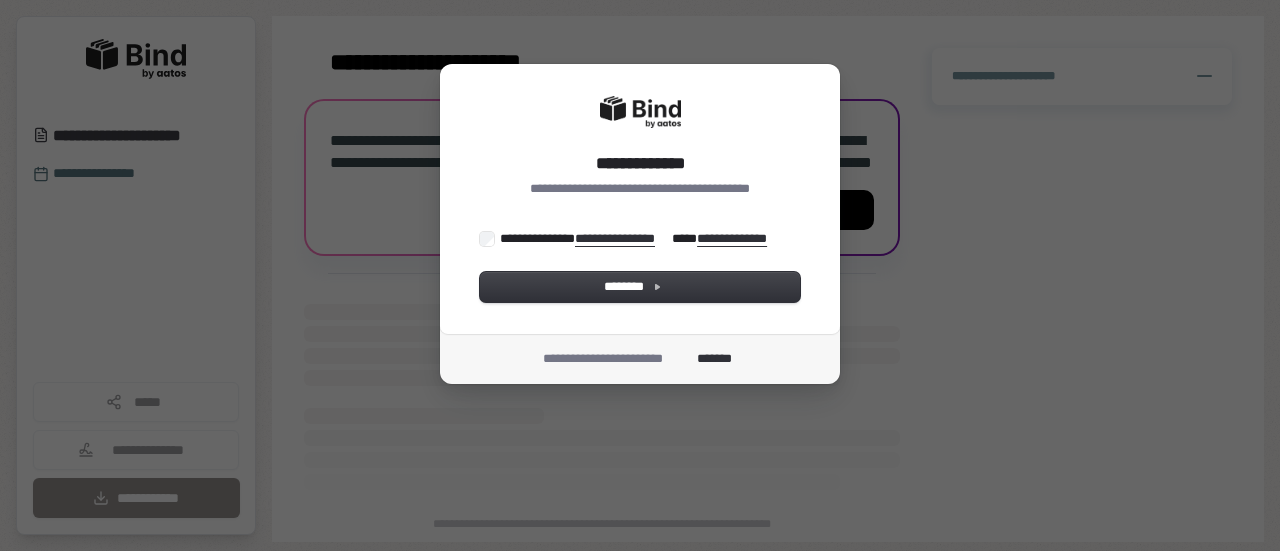 click on "**********" at bounding box center [640, 199] 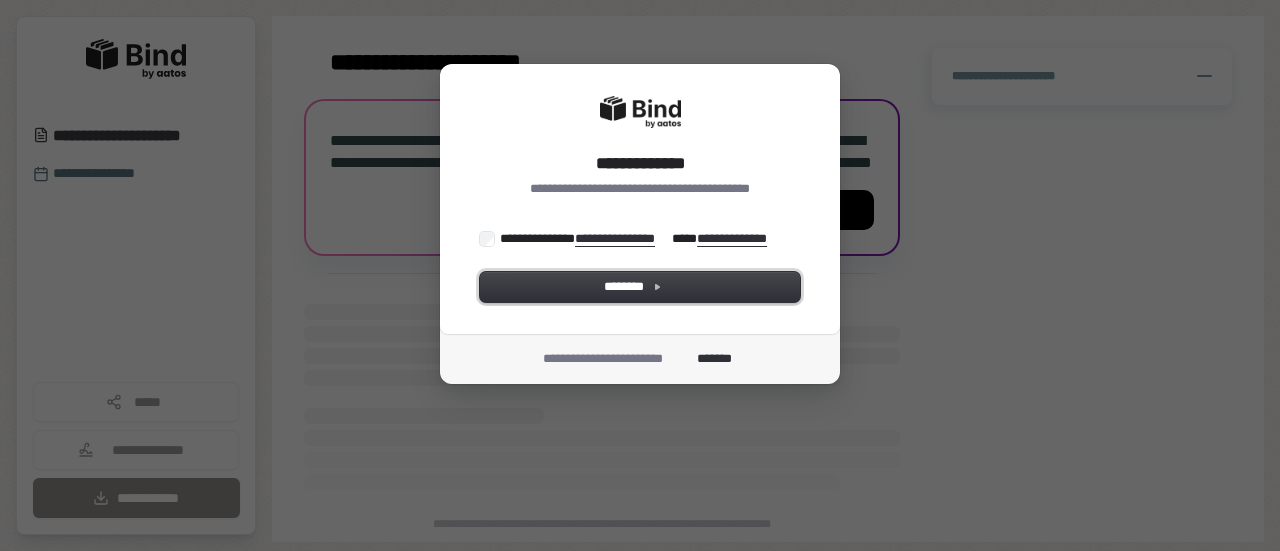 click on "********" at bounding box center [640, 287] 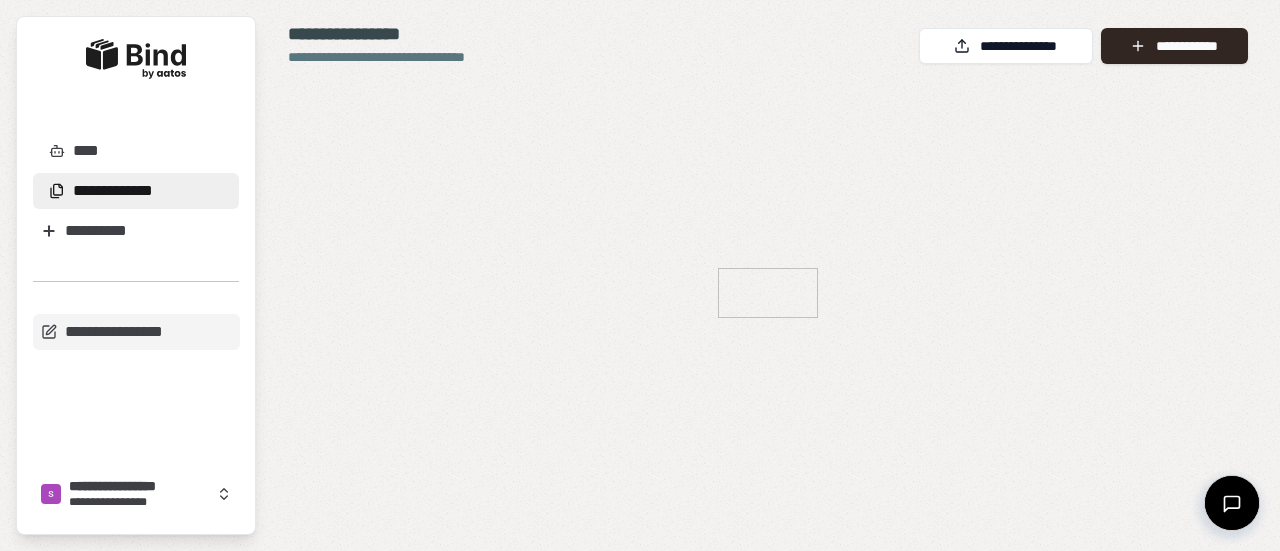 scroll, scrollTop: 0, scrollLeft: 0, axis: both 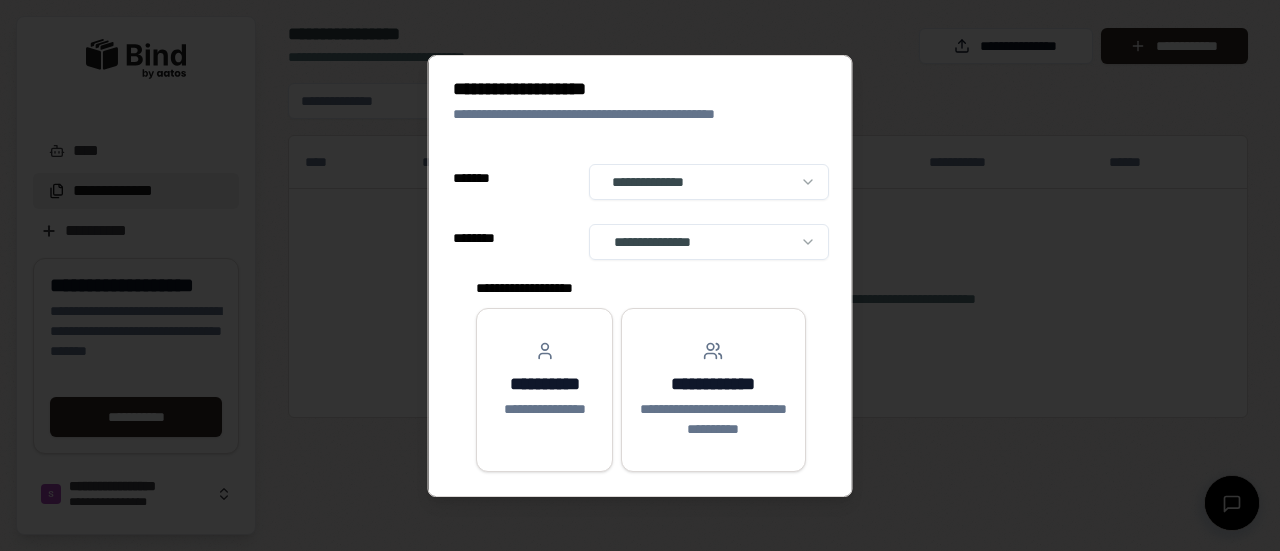 select on "**" 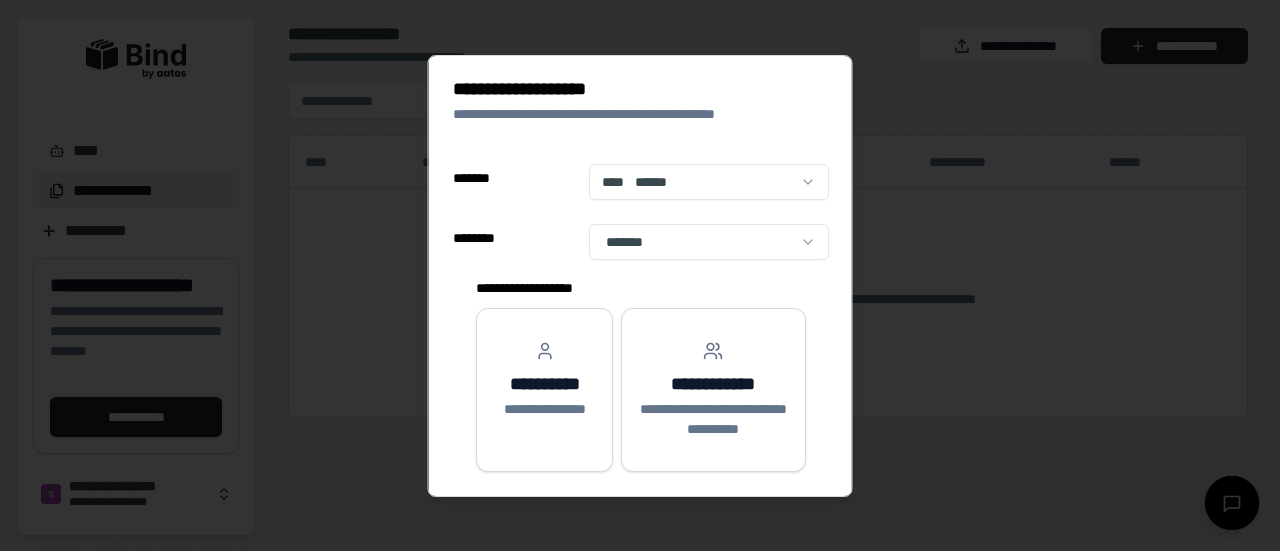click on "**********" at bounding box center [544, 384] 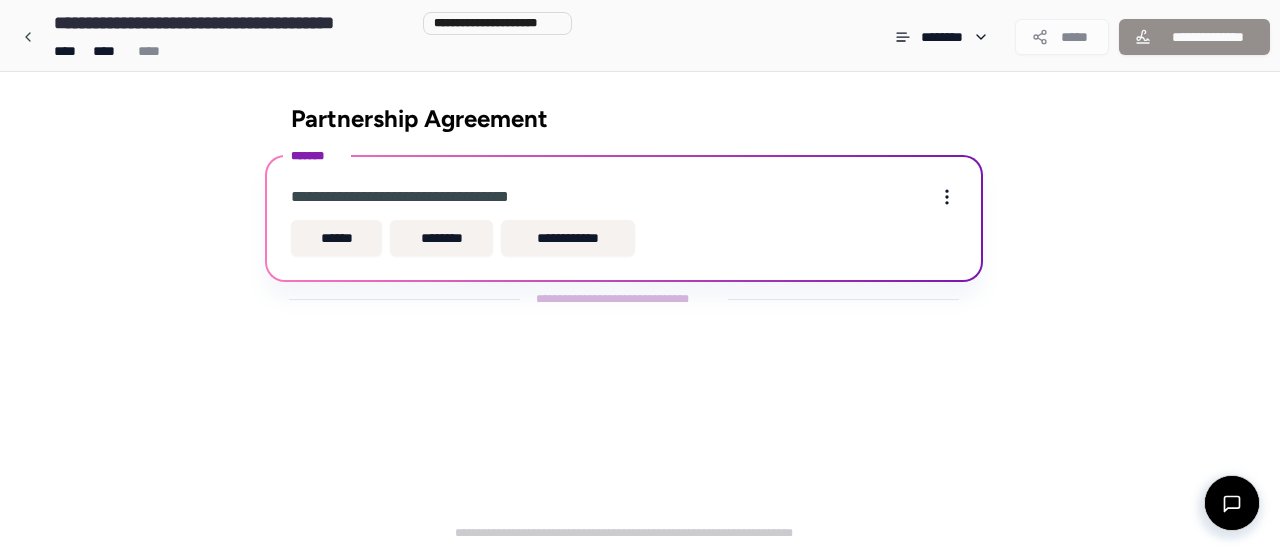 click on "******" at bounding box center (336, 238) 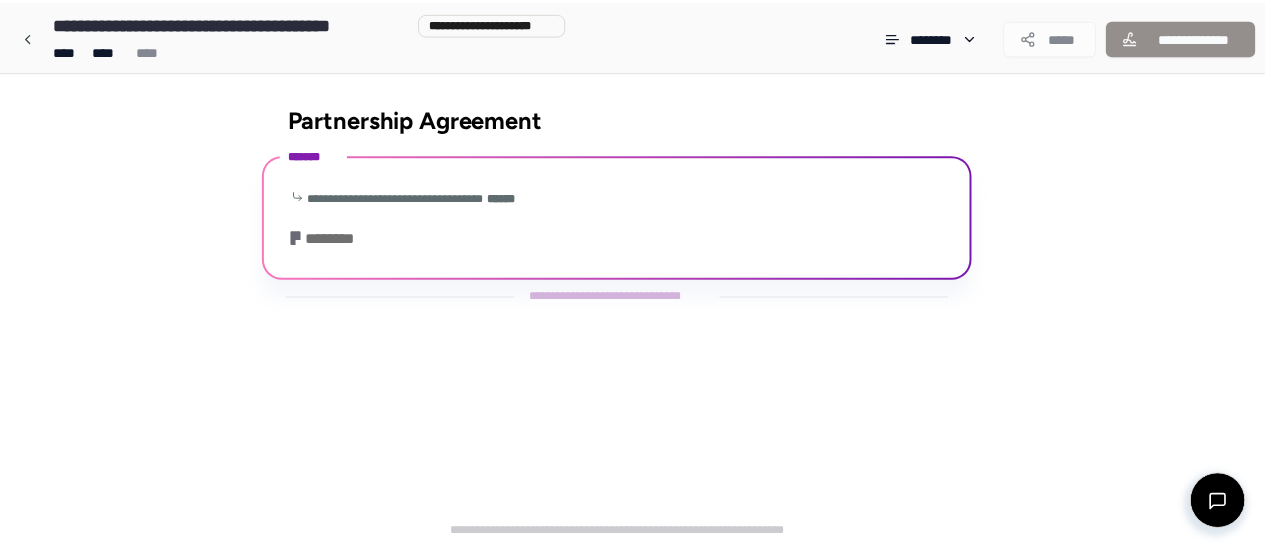 scroll, scrollTop: 104, scrollLeft: 0, axis: vertical 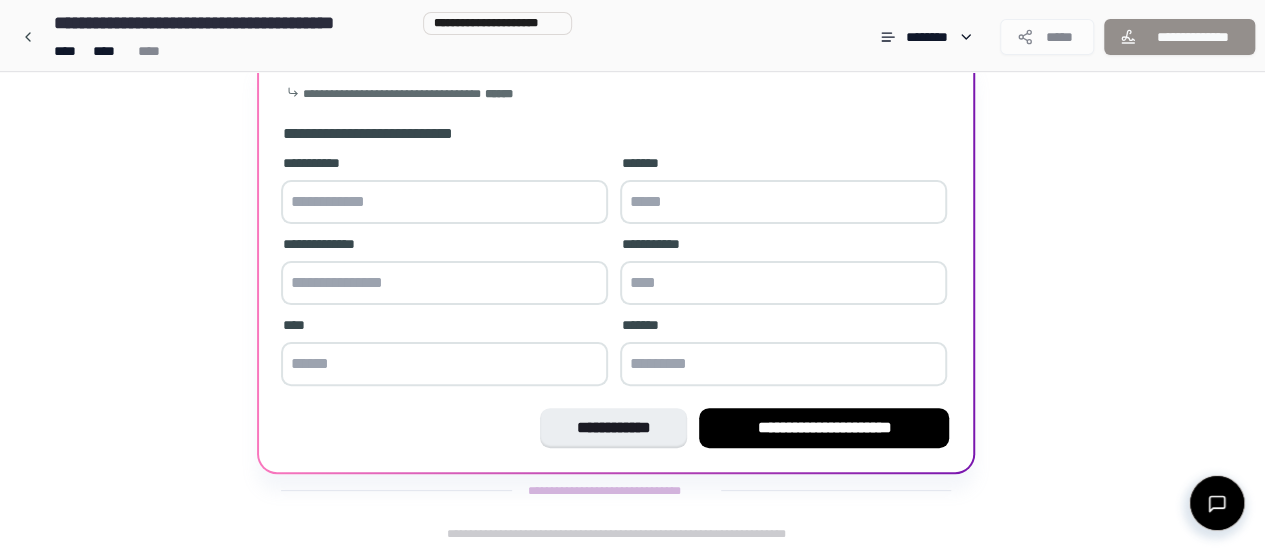 click at bounding box center (444, 202) 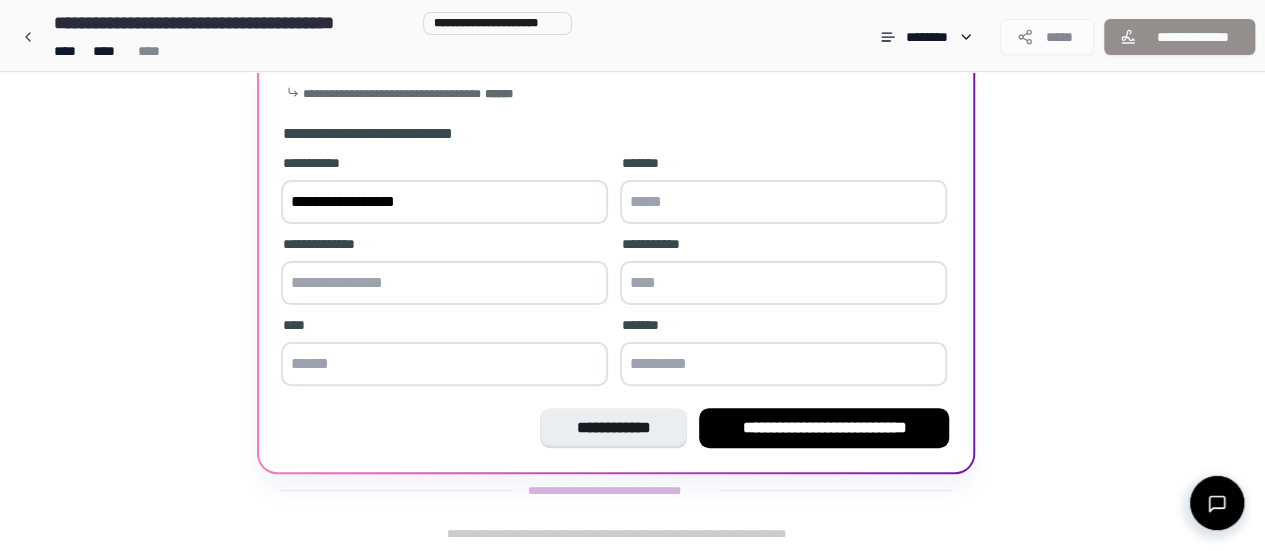 click on "**********" at bounding box center (444, 202) 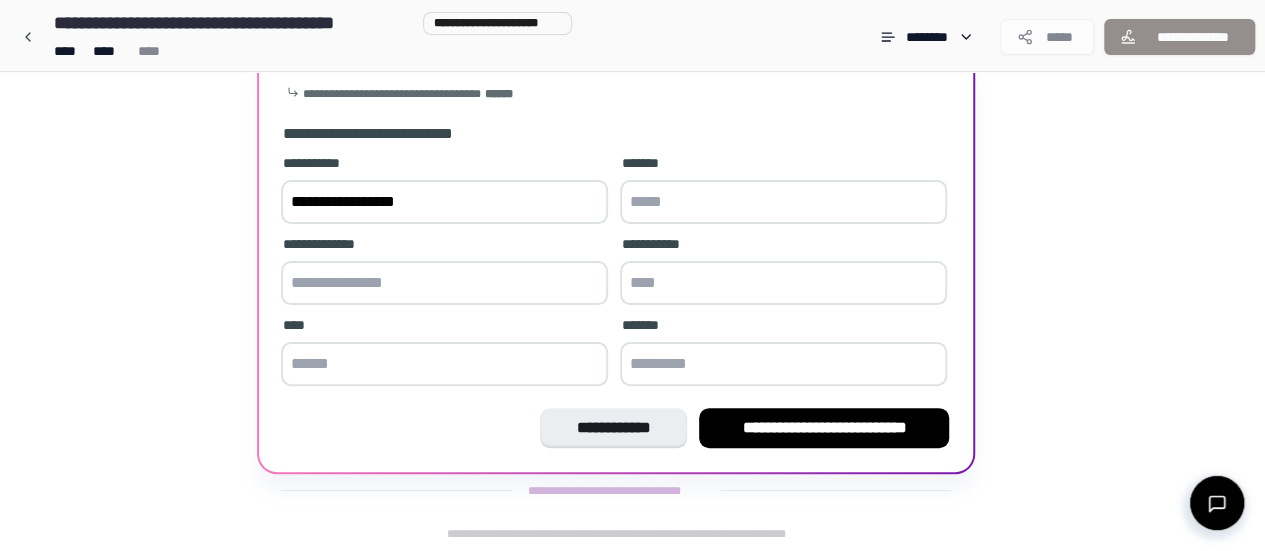 click at bounding box center [783, 283] 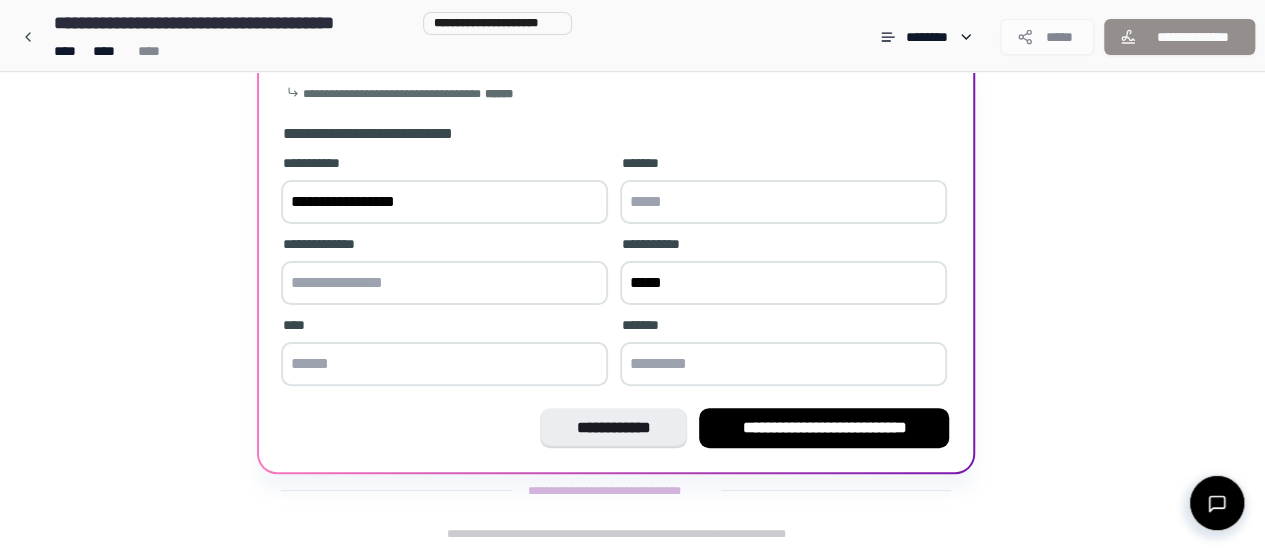 type on "*****" 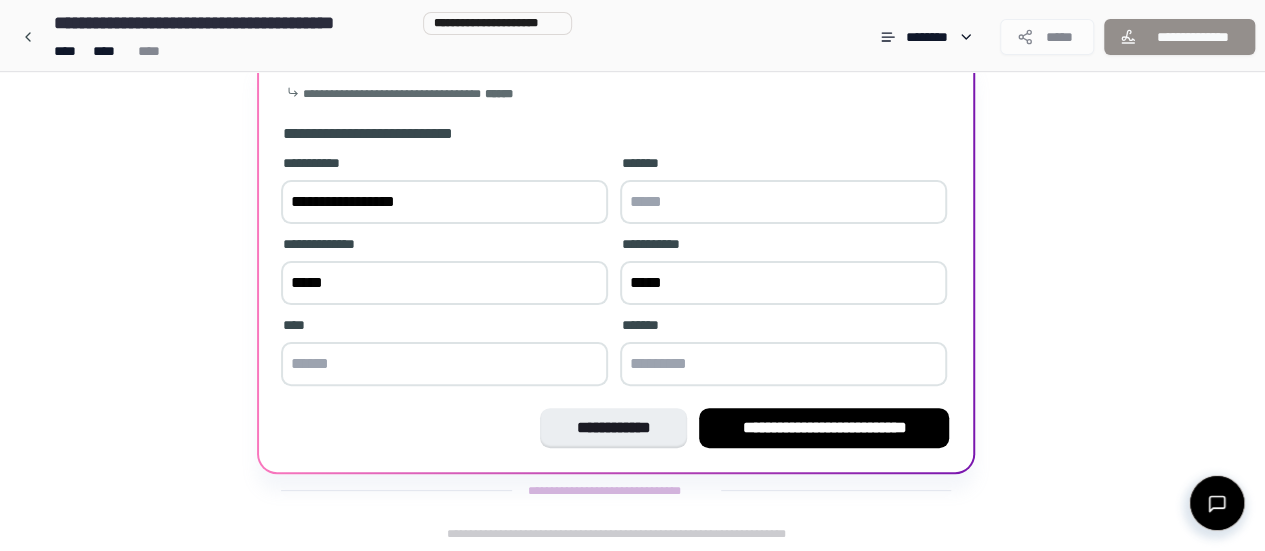 type on "*****" 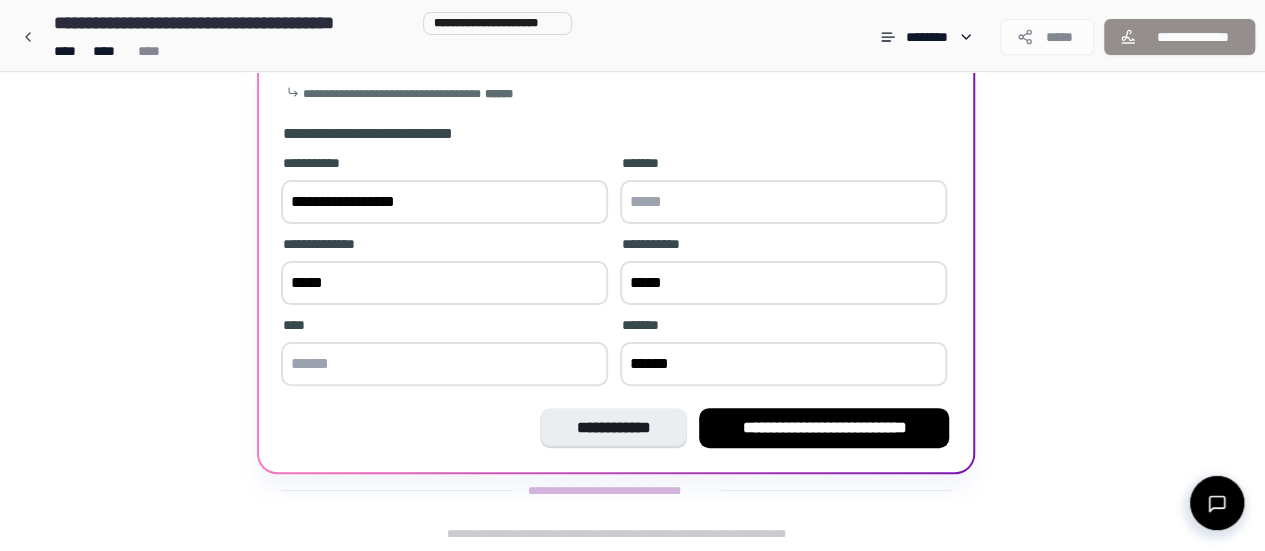 type on "******" 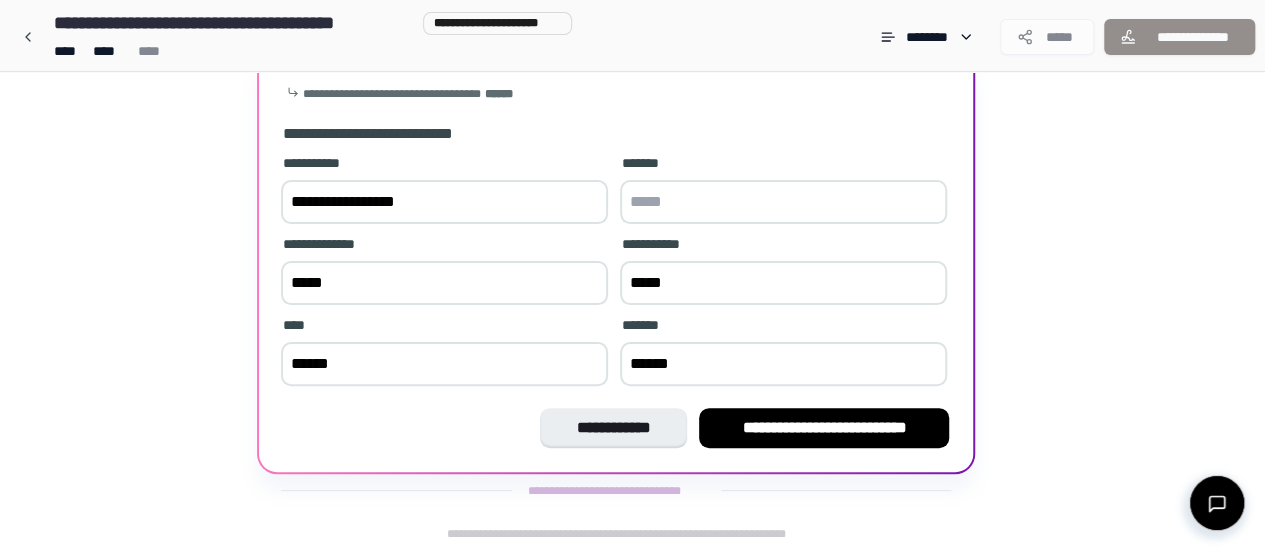 type on "******" 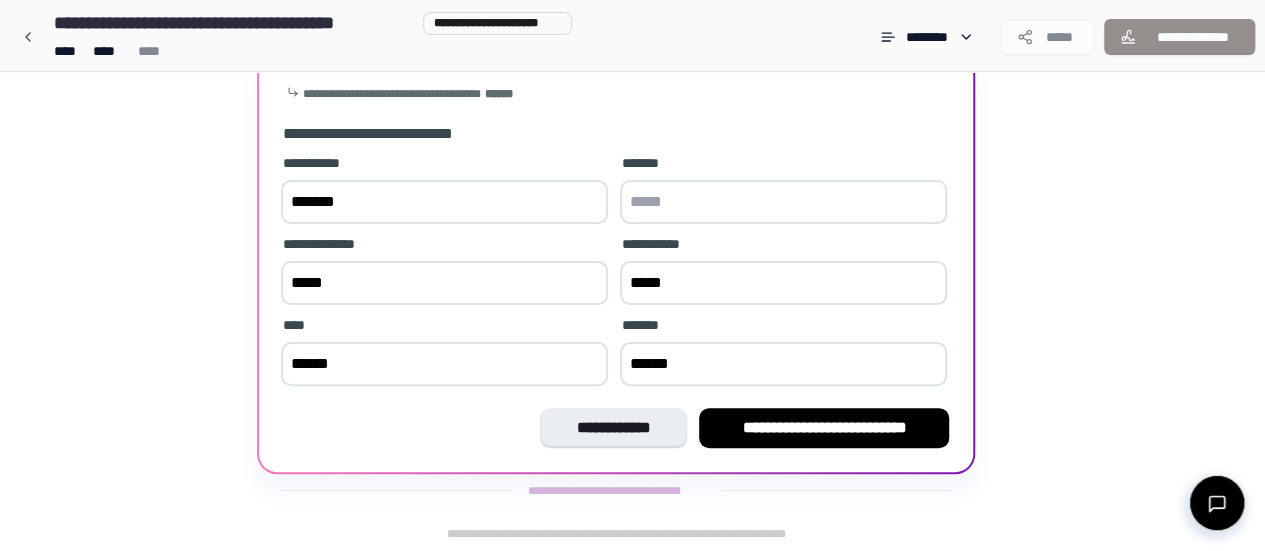 type on "******" 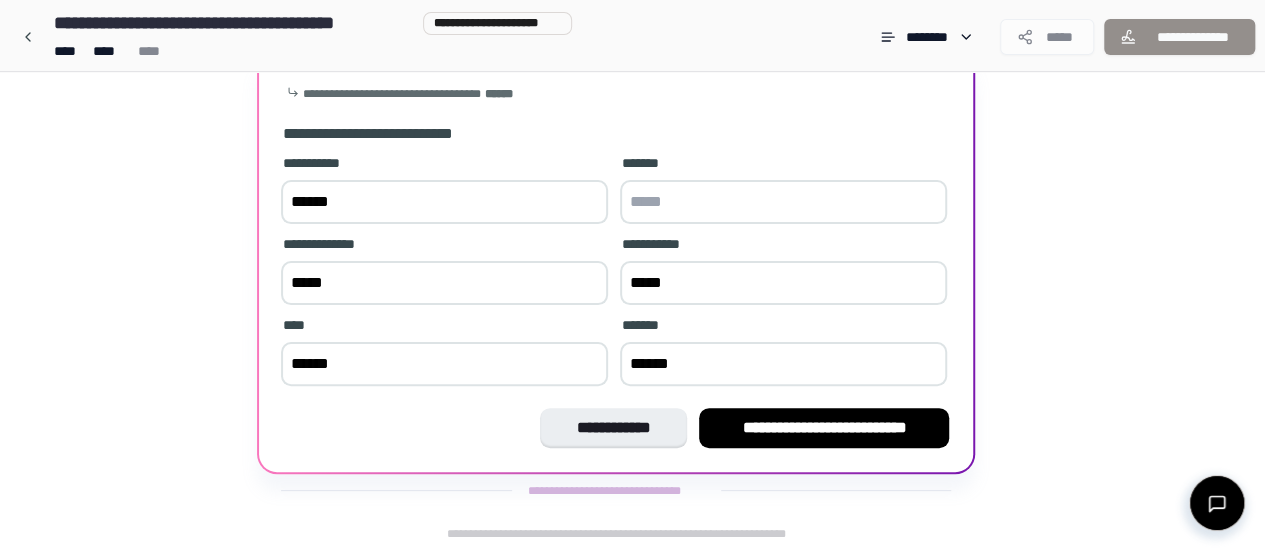 click at bounding box center (783, 202) 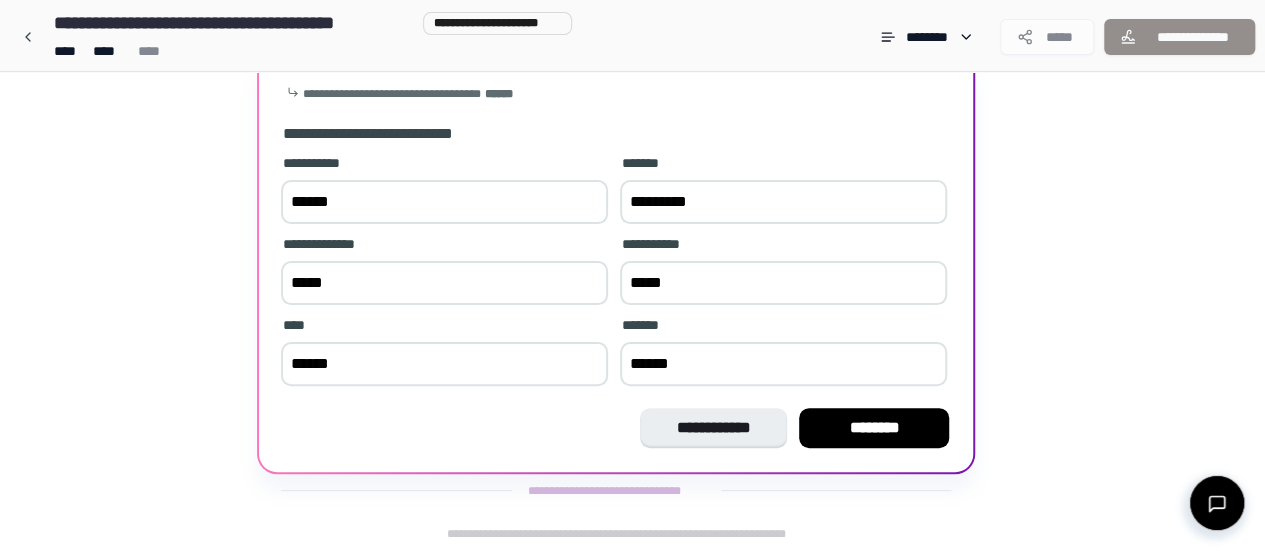 type on "**********" 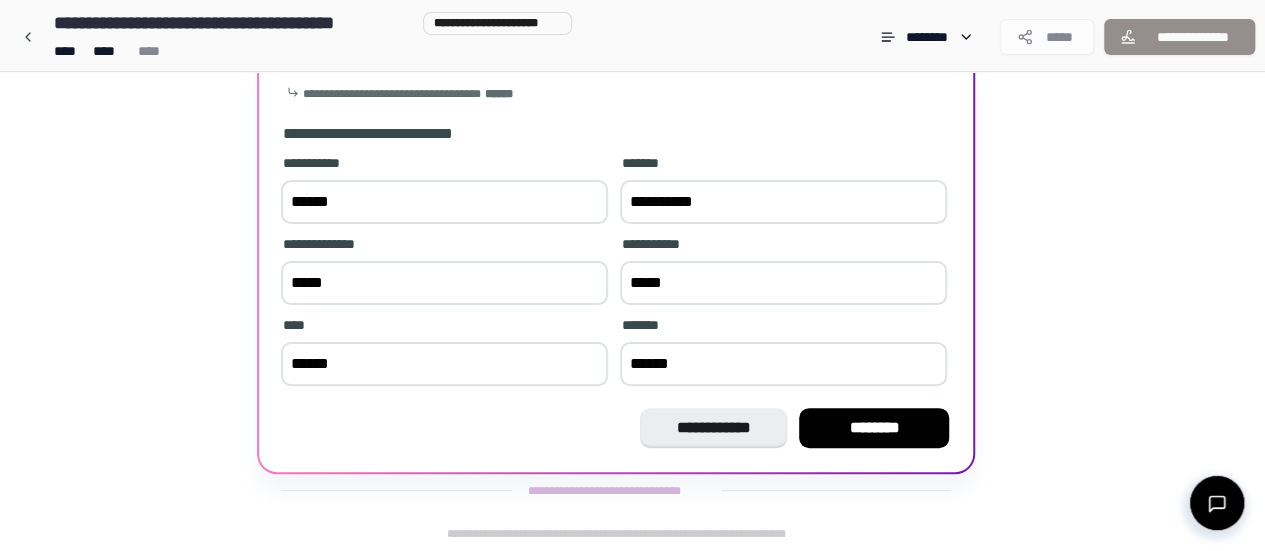 click on "********" at bounding box center [874, 428] 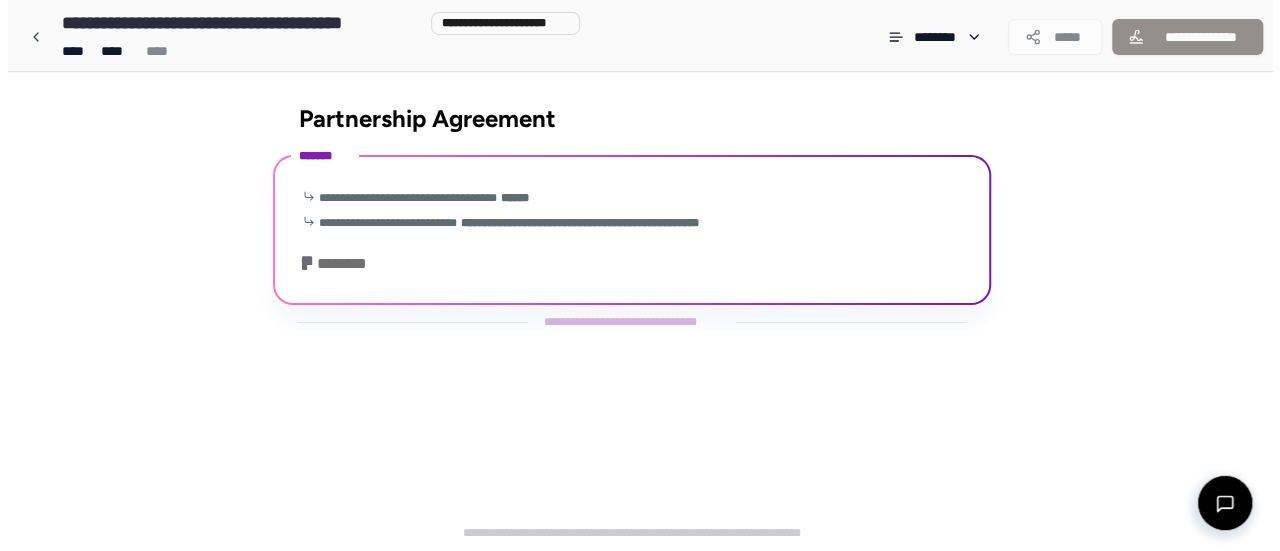 scroll, scrollTop: 0, scrollLeft: 0, axis: both 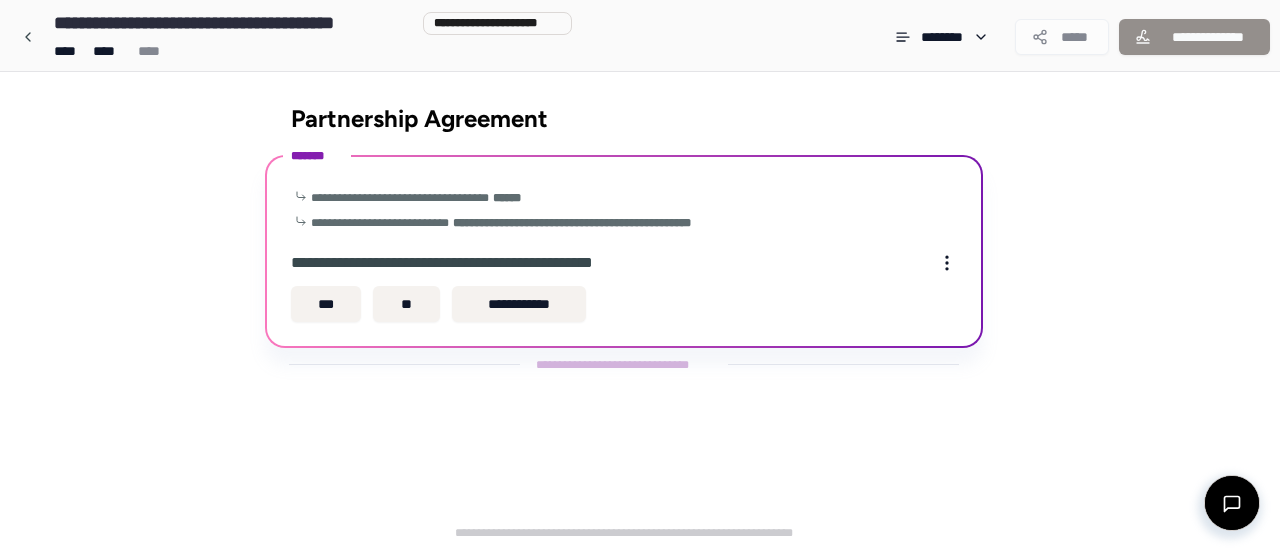 click on "**" at bounding box center (406, 304) 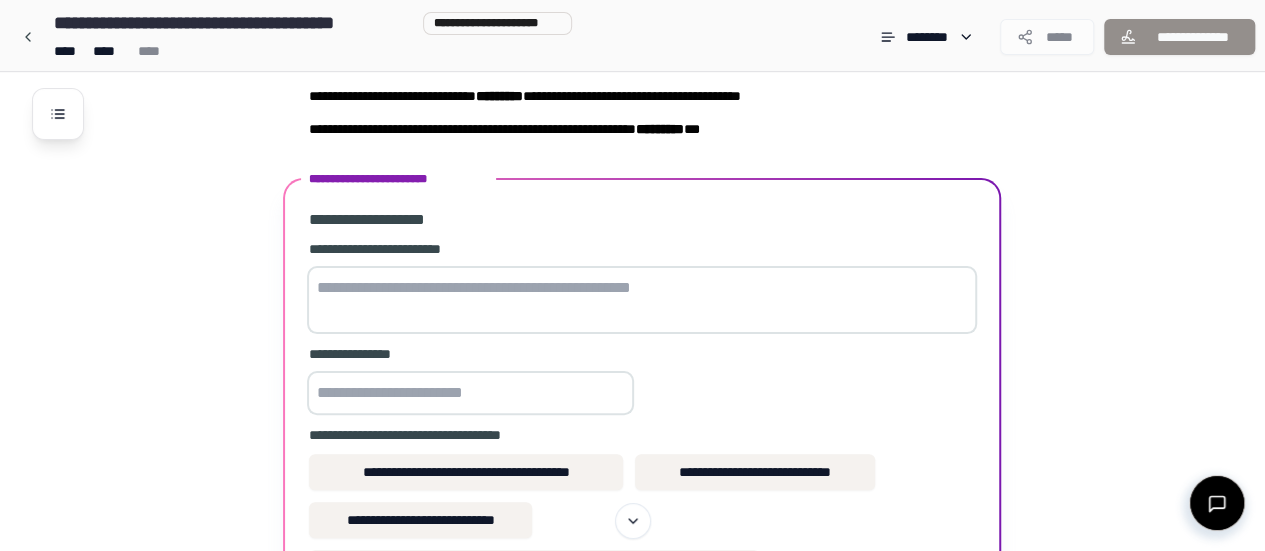 scroll, scrollTop: 49, scrollLeft: 0, axis: vertical 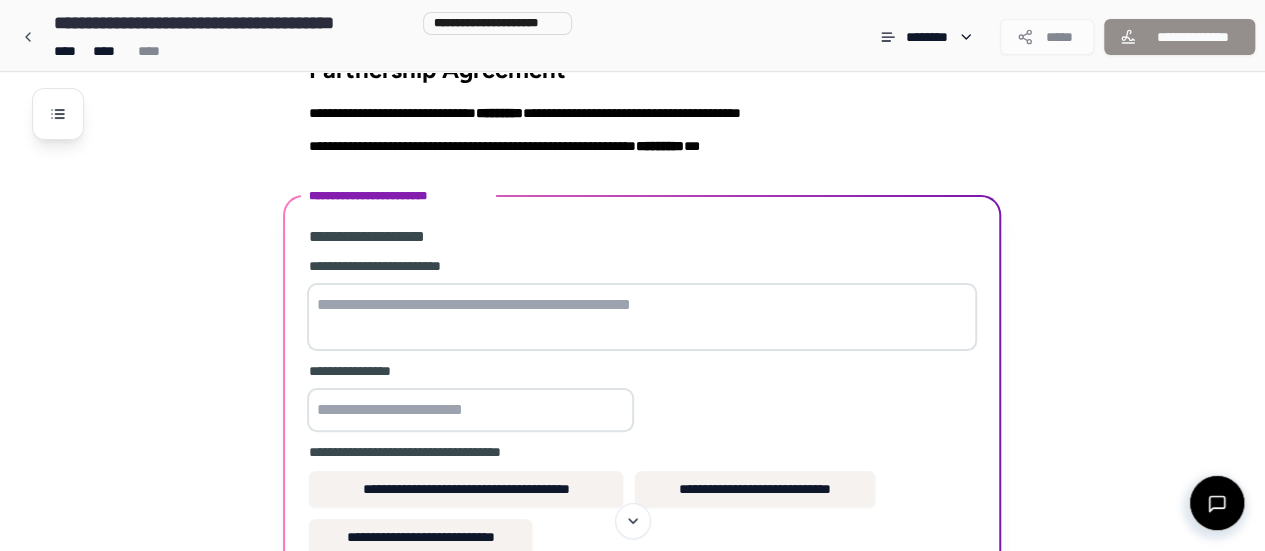 click at bounding box center [642, 317] 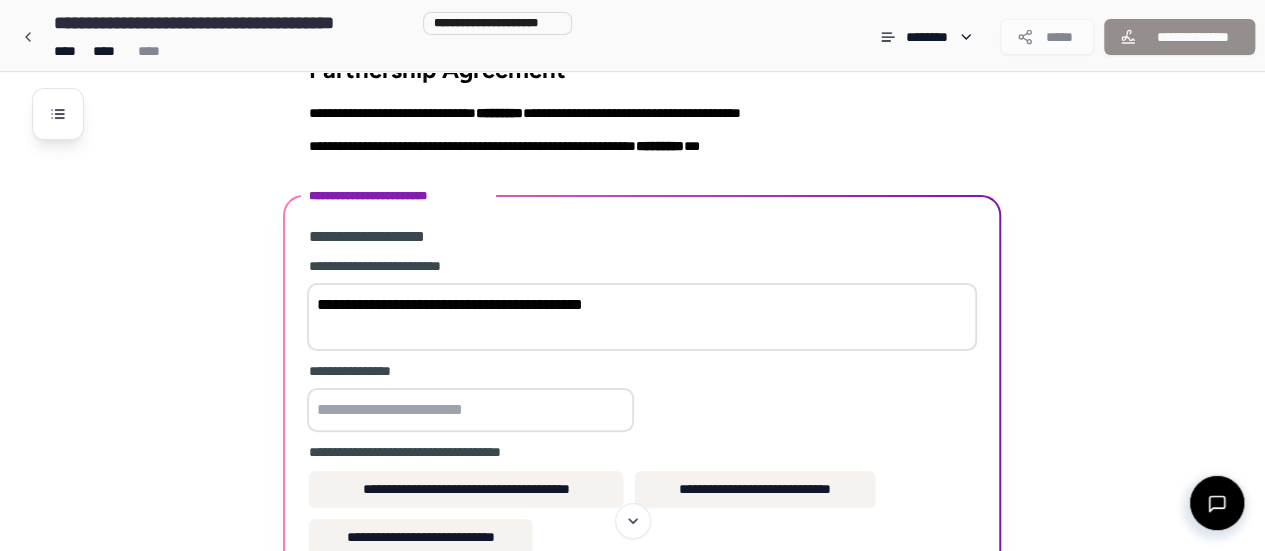 type on "**********" 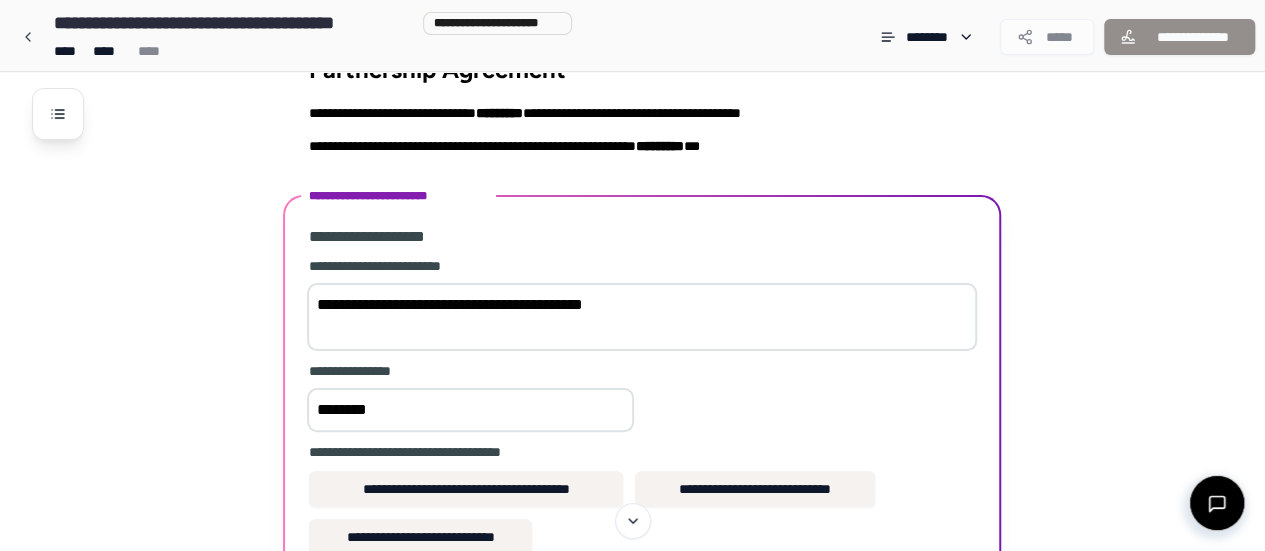 click on "********" at bounding box center [470, 410] 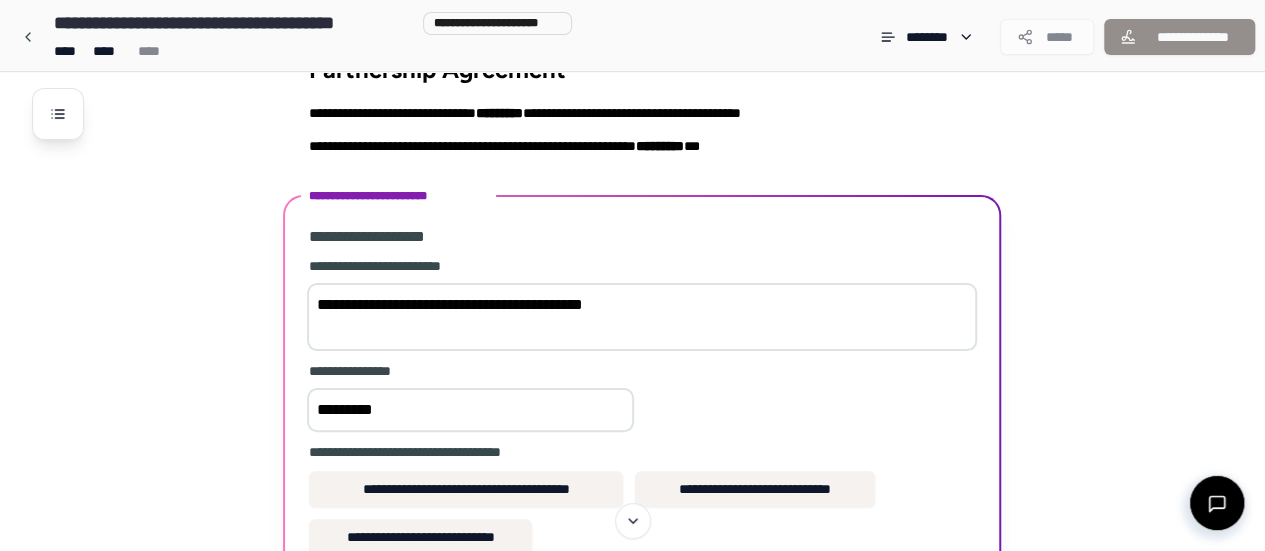 click on "*********" at bounding box center (470, 410) 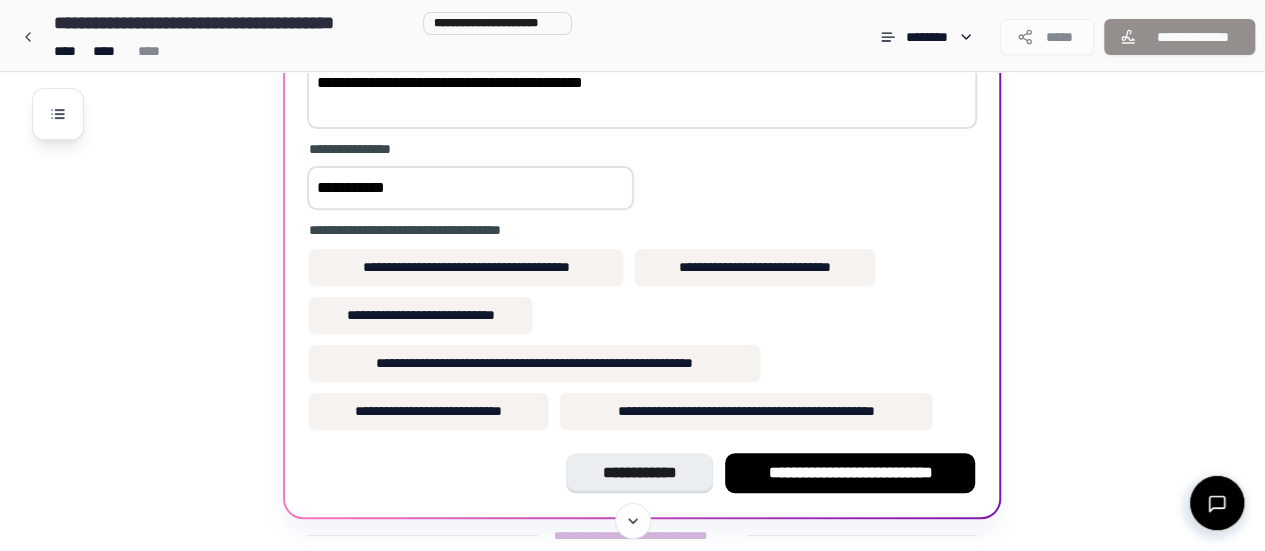 scroll, scrollTop: 316, scrollLeft: 0, axis: vertical 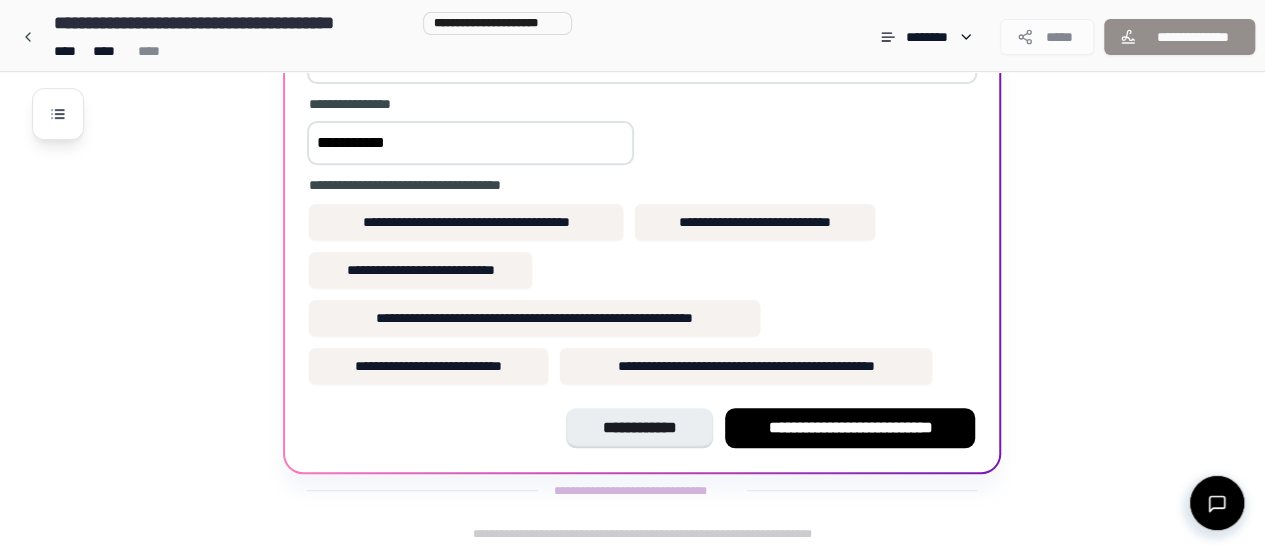type on "**********" 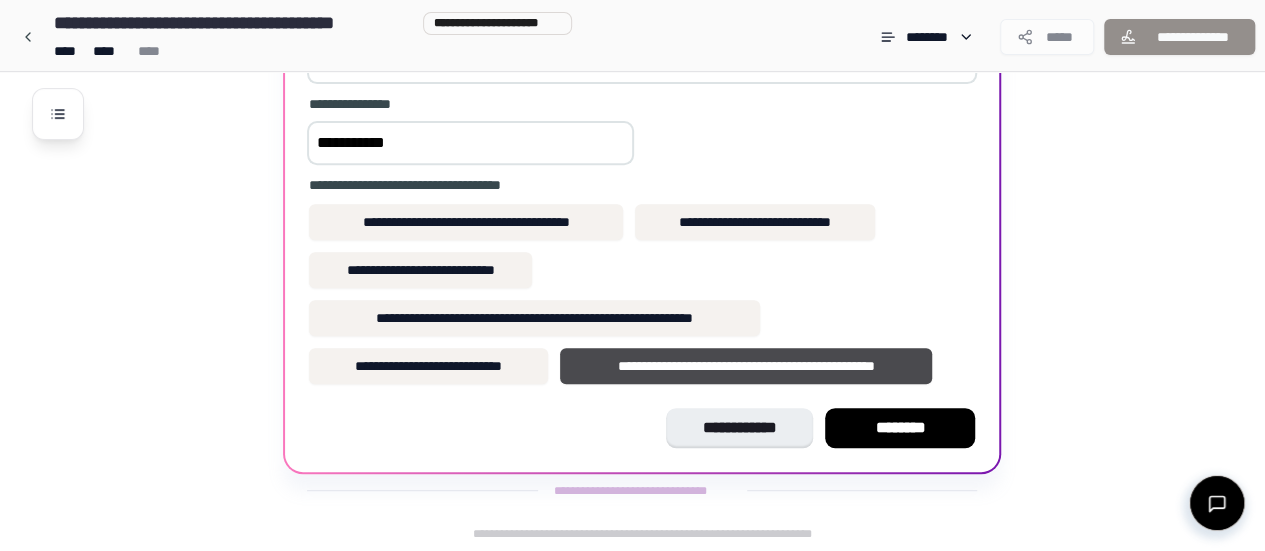click on "********" at bounding box center [900, 428] 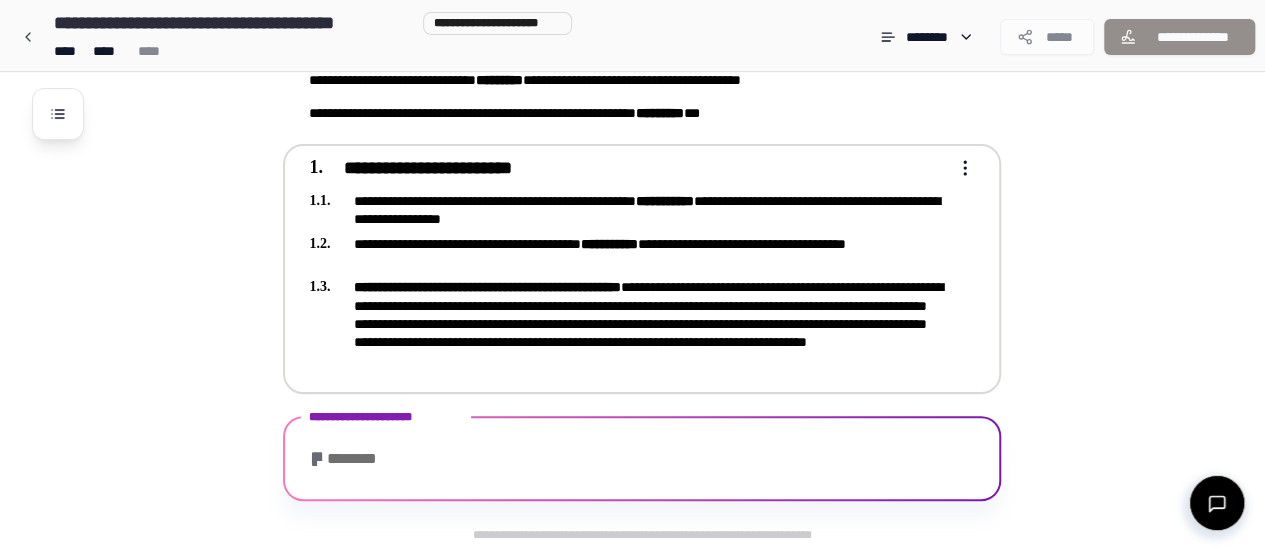 scroll, scrollTop: 240, scrollLeft: 0, axis: vertical 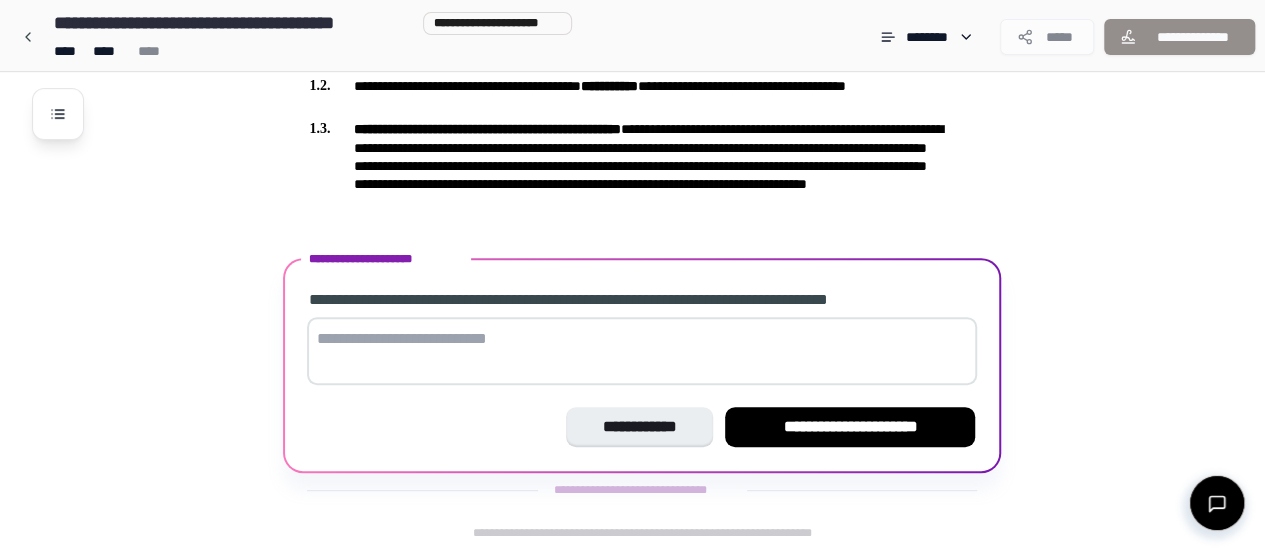 click at bounding box center [642, 351] 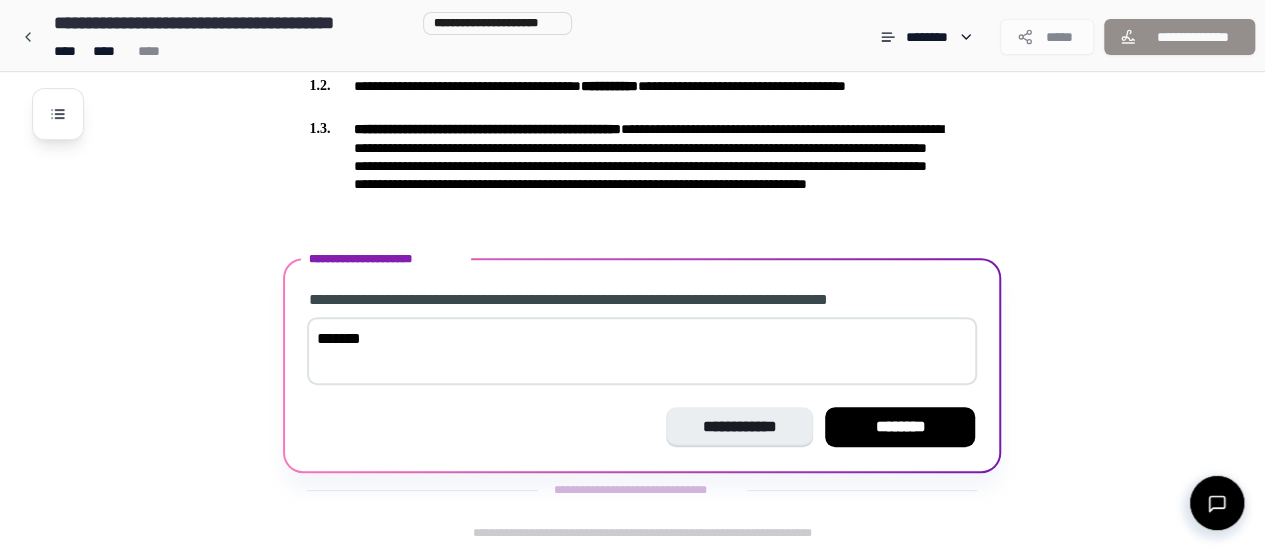 type on "*******" 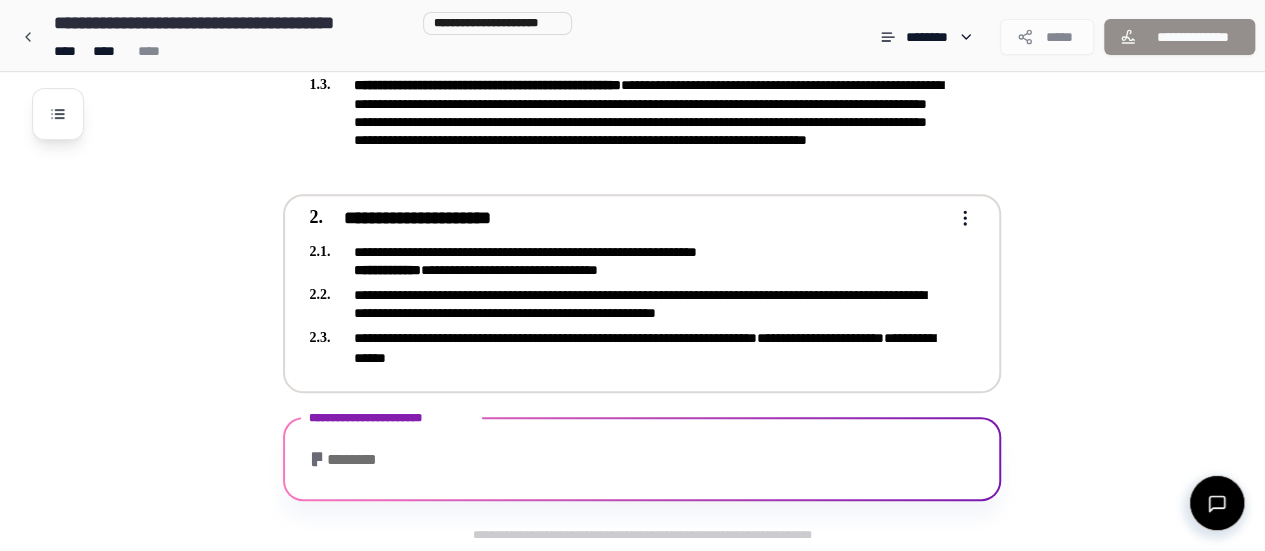scroll, scrollTop: 554, scrollLeft: 0, axis: vertical 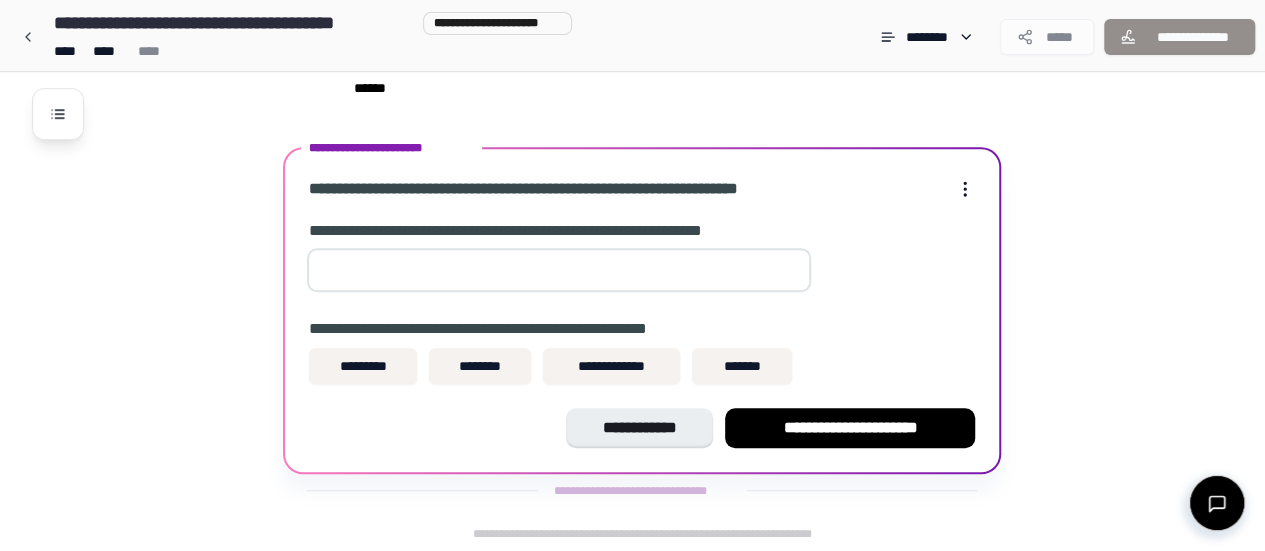 click on "*" at bounding box center (559, 270) 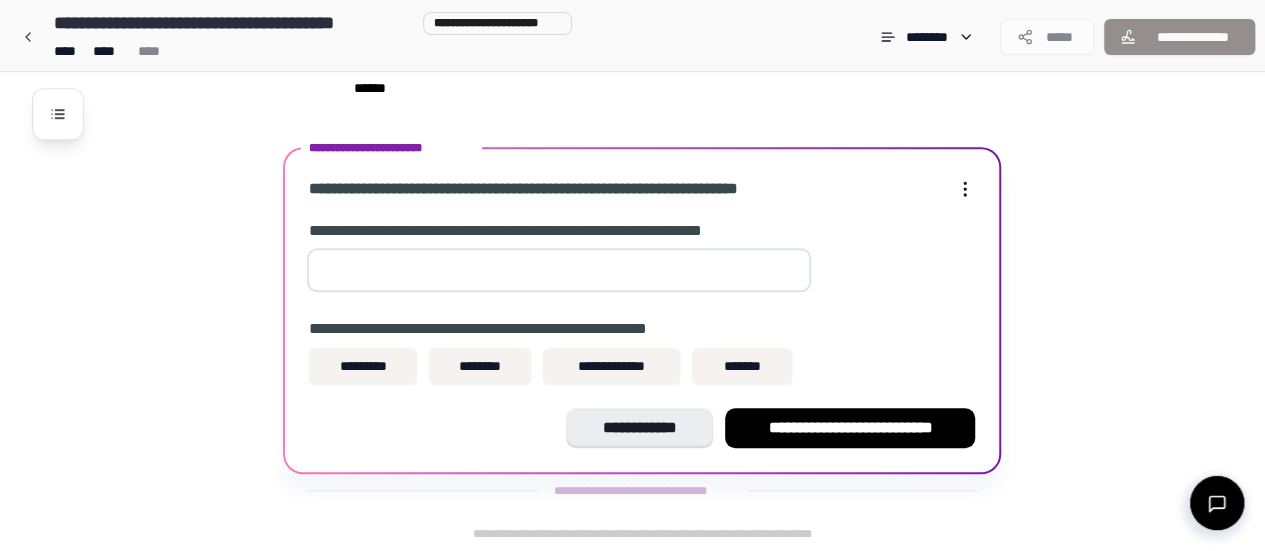type on "*" 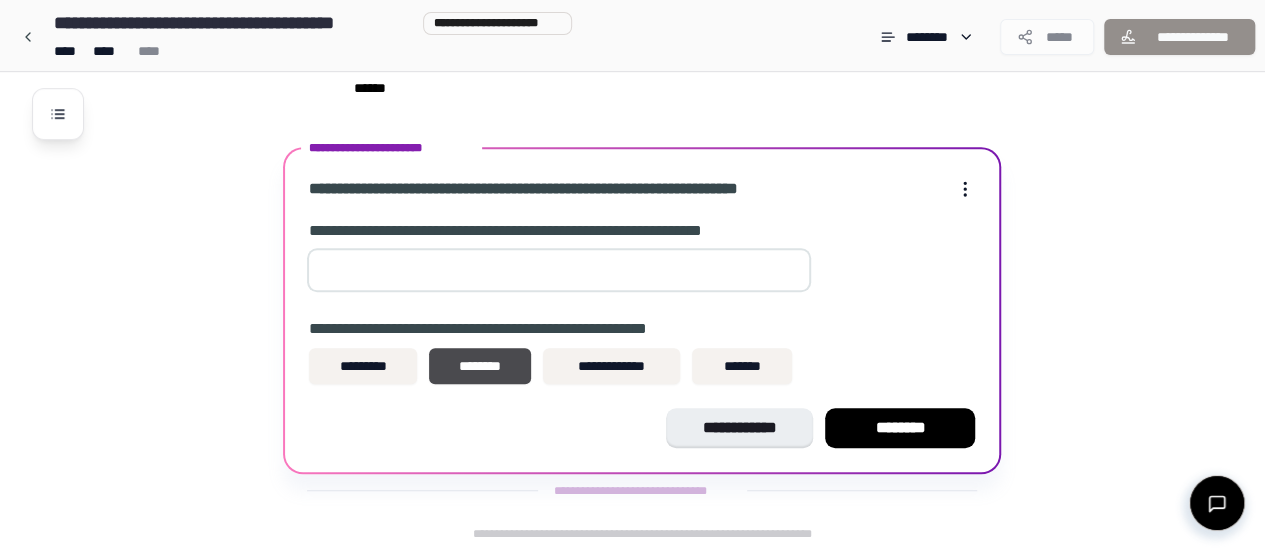 click on "********" at bounding box center [900, 428] 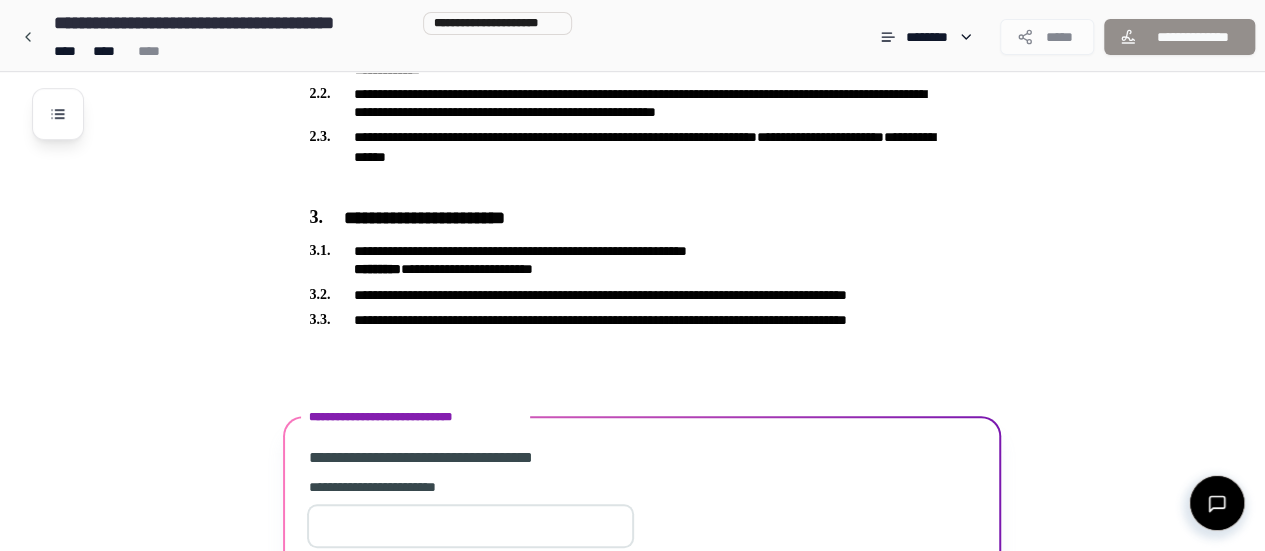 scroll, scrollTop: 724, scrollLeft: 0, axis: vertical 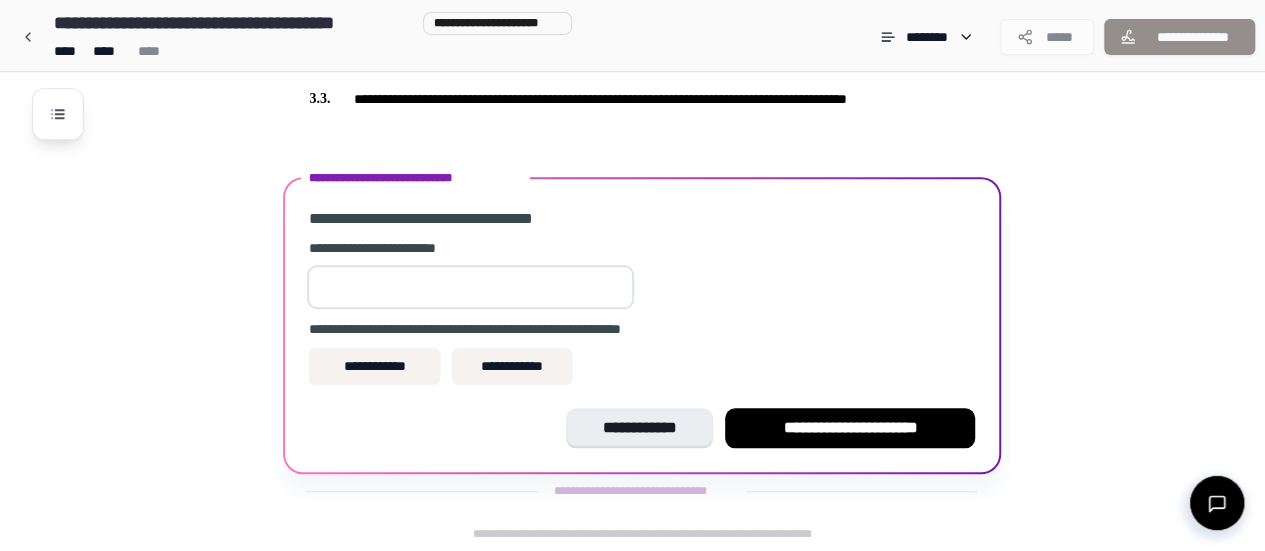 click at bounding box center (470, 287) 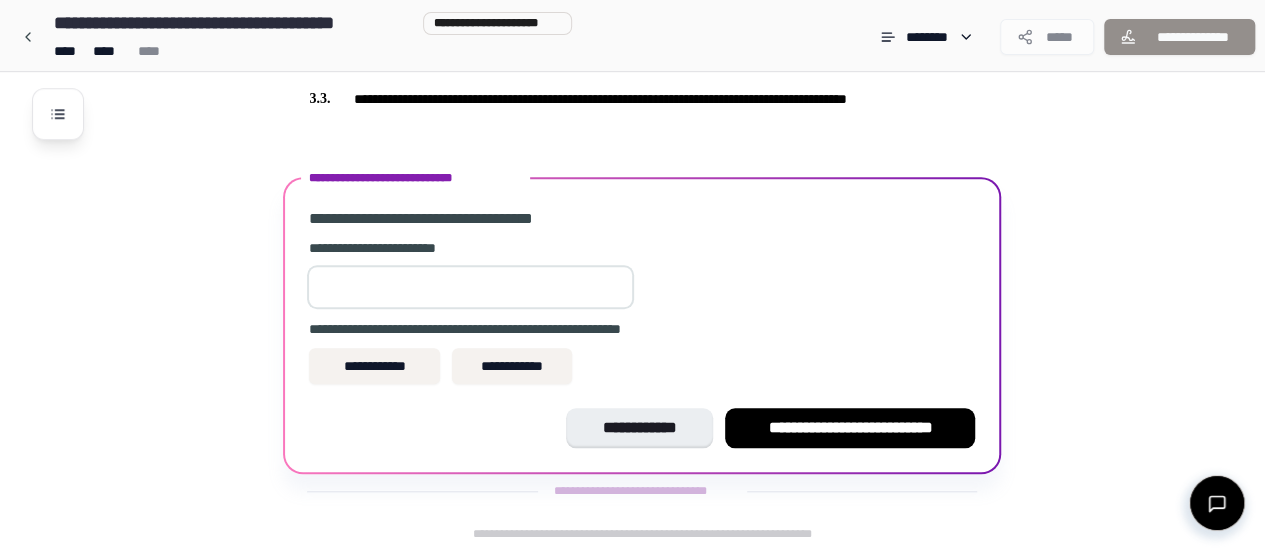 type on "*" 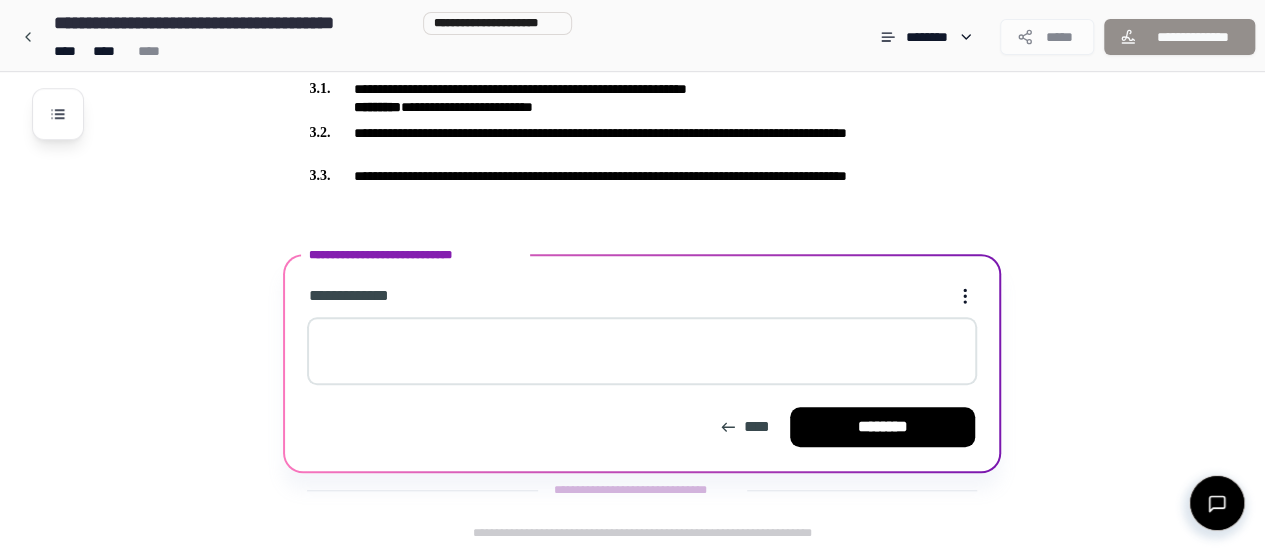 scroll, scrollTop: 646, scrollLeft: 0, axis: vertical 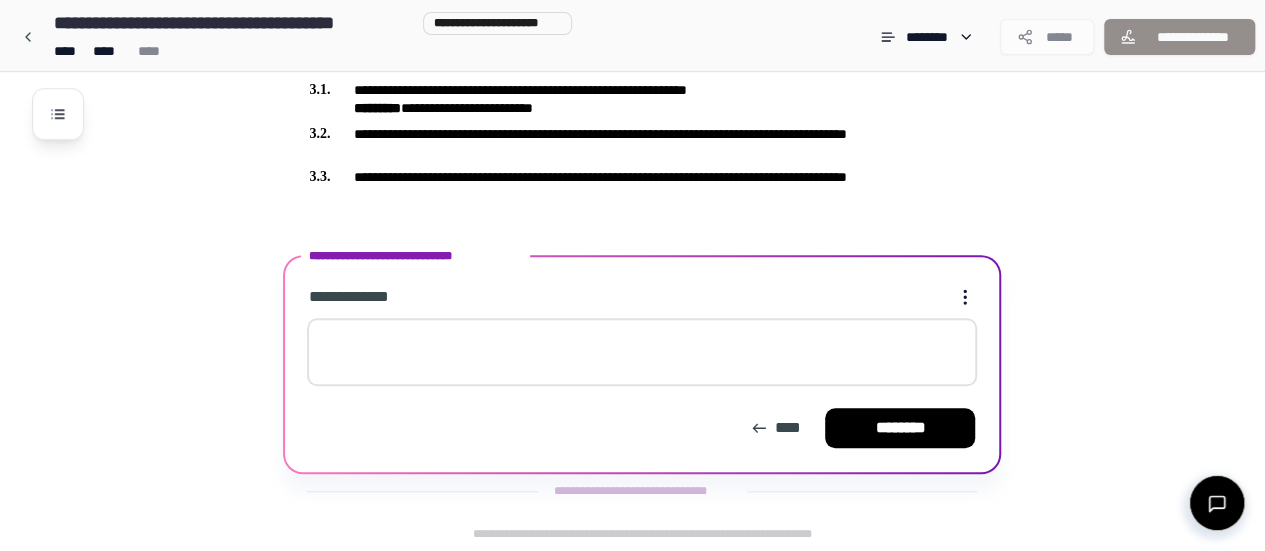 click at bounding box center (642, 352) 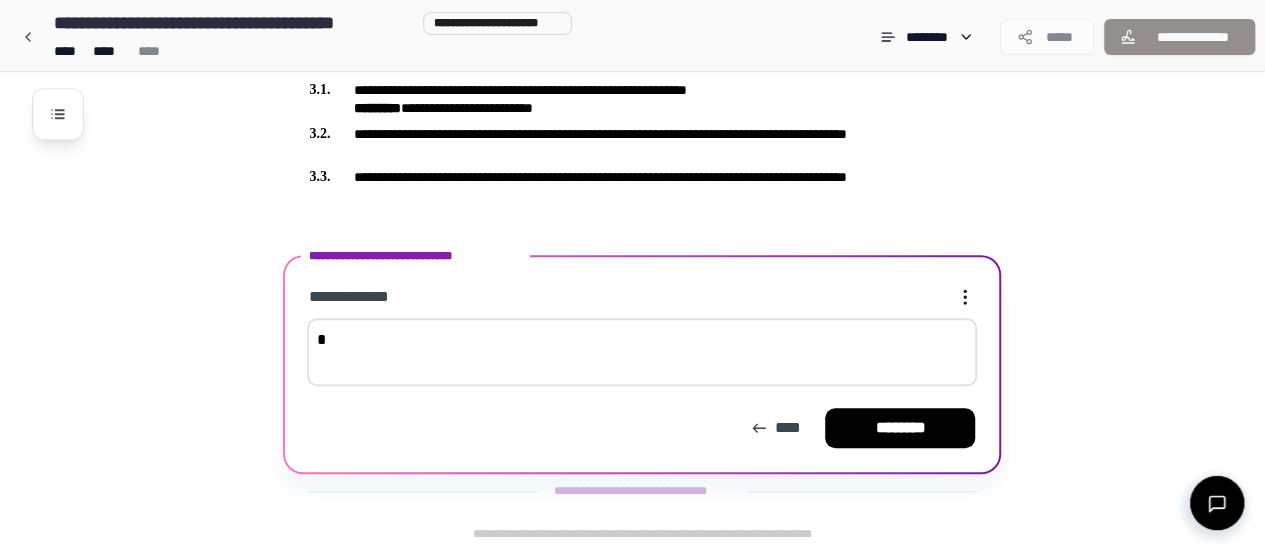 type on "*" 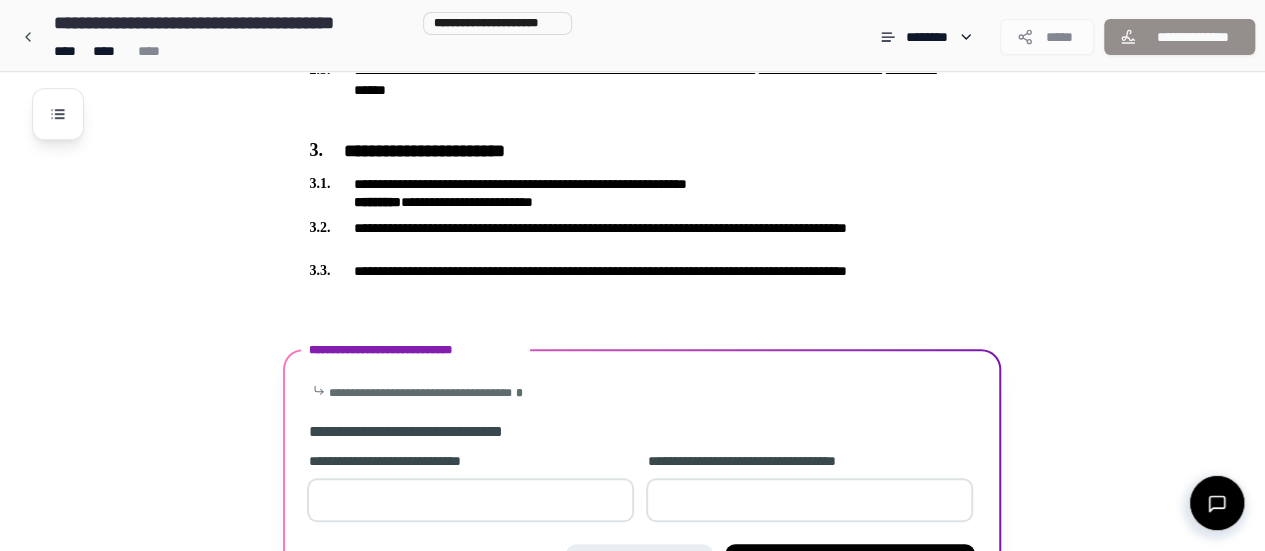 scroll, scrollTop: 688, scrollLeft: 0, axis: vertical 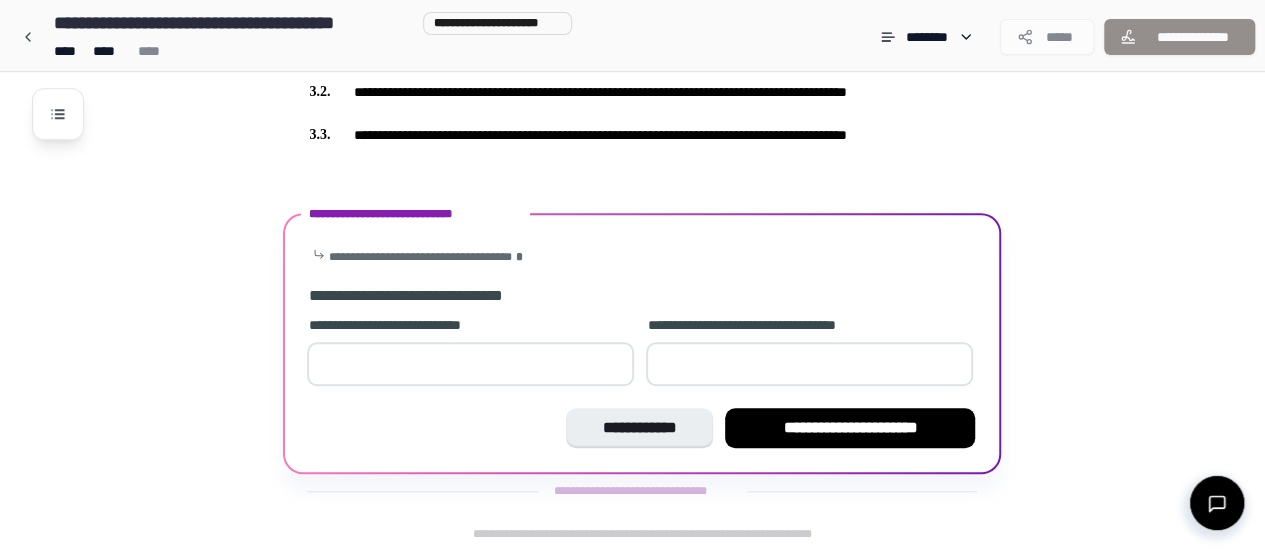 click at bounding box center [470, 364] 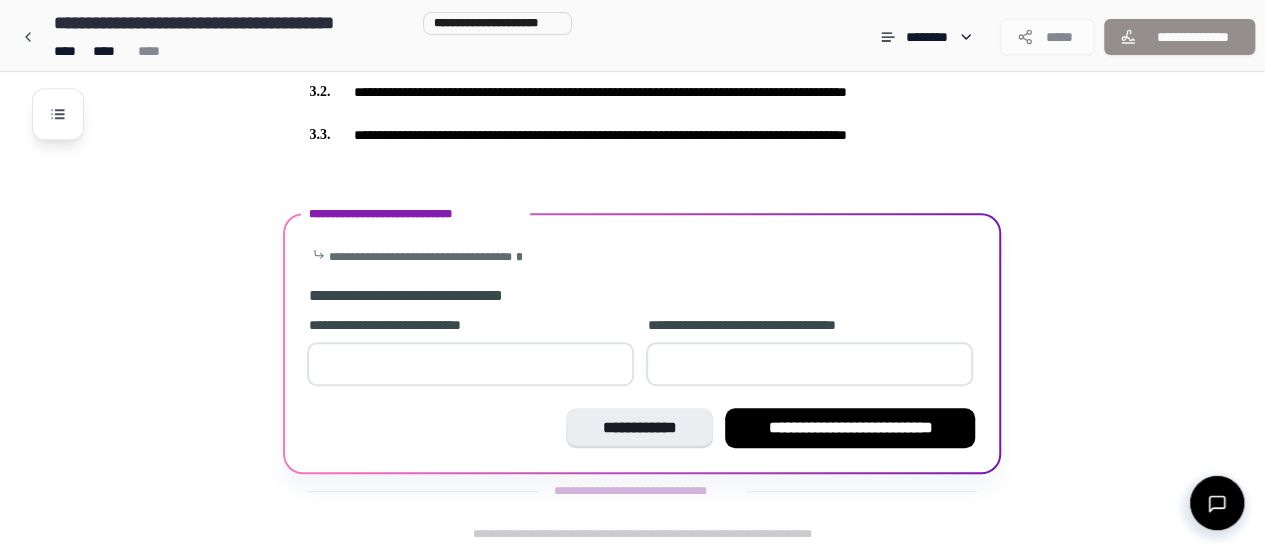 type on "*" 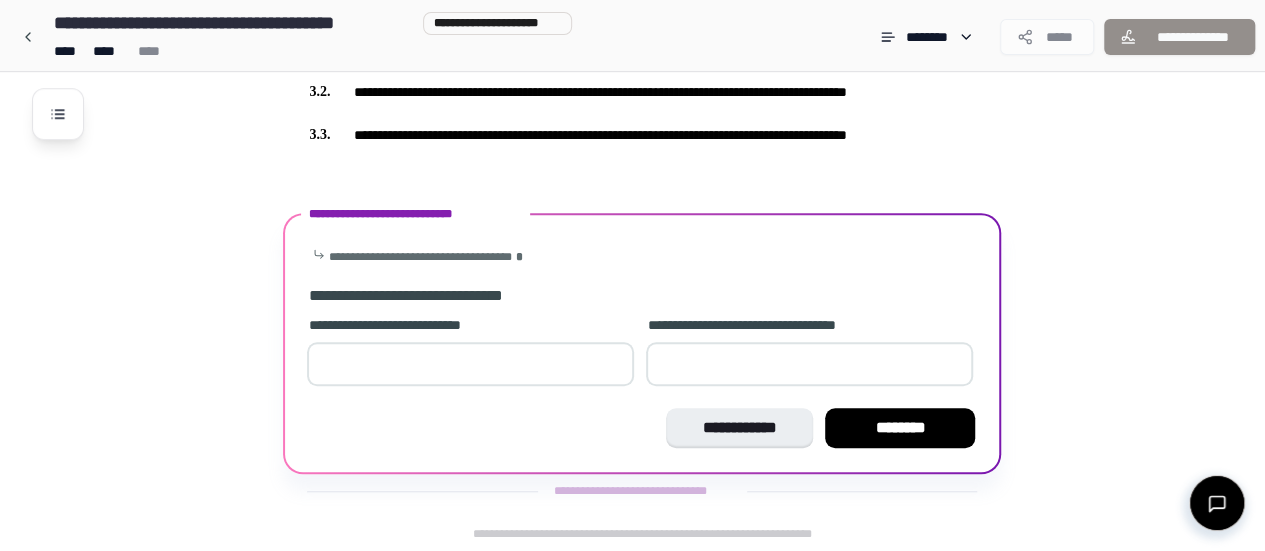 type on "*" 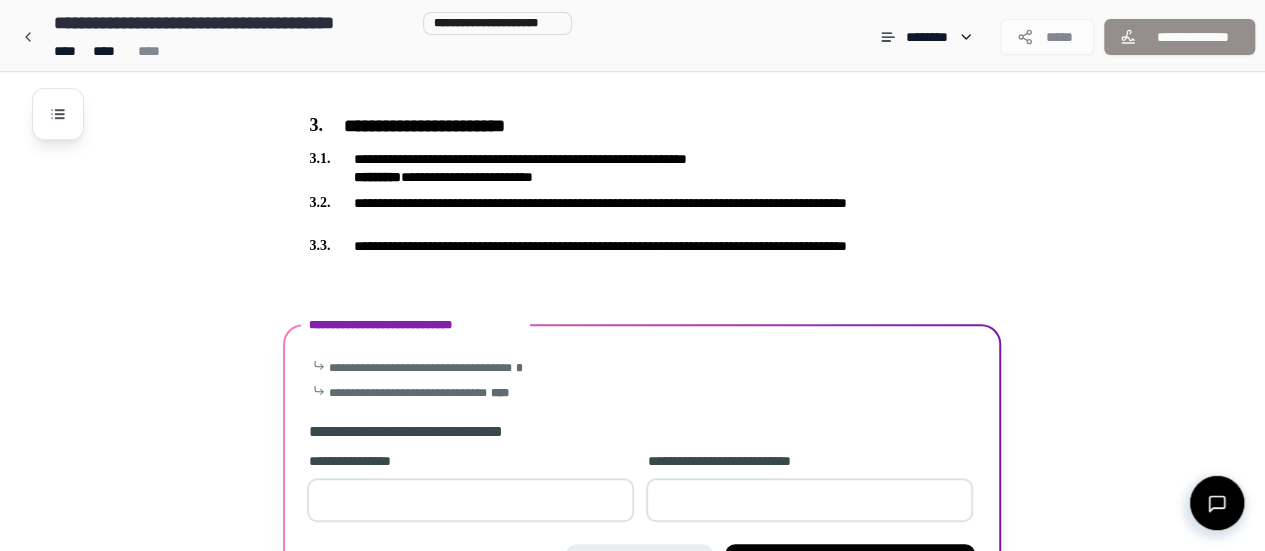 scroll, scrollTop: 714, scrollLeft: 0, axis: vertical 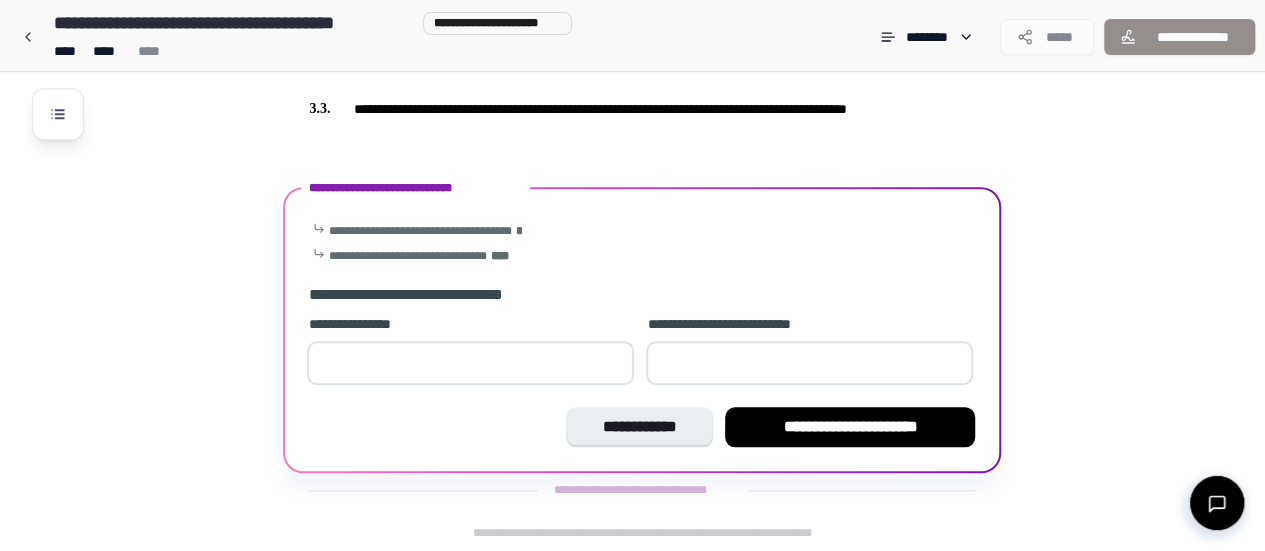 click on "*" at bounding box center [470, 363] 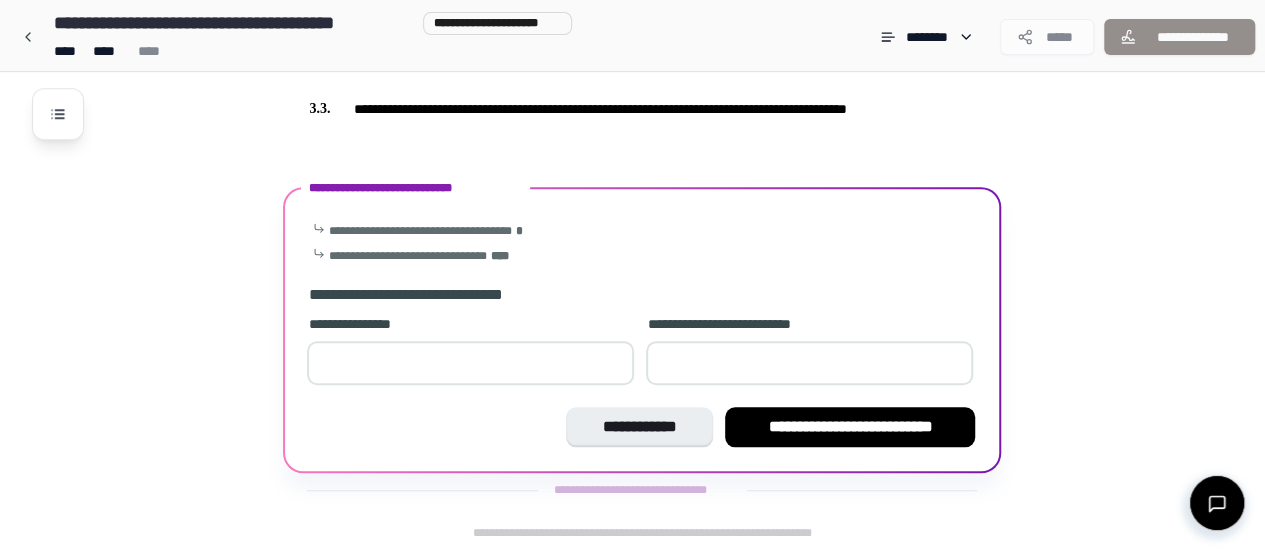 click on "*" at bounding box center (470, 363) 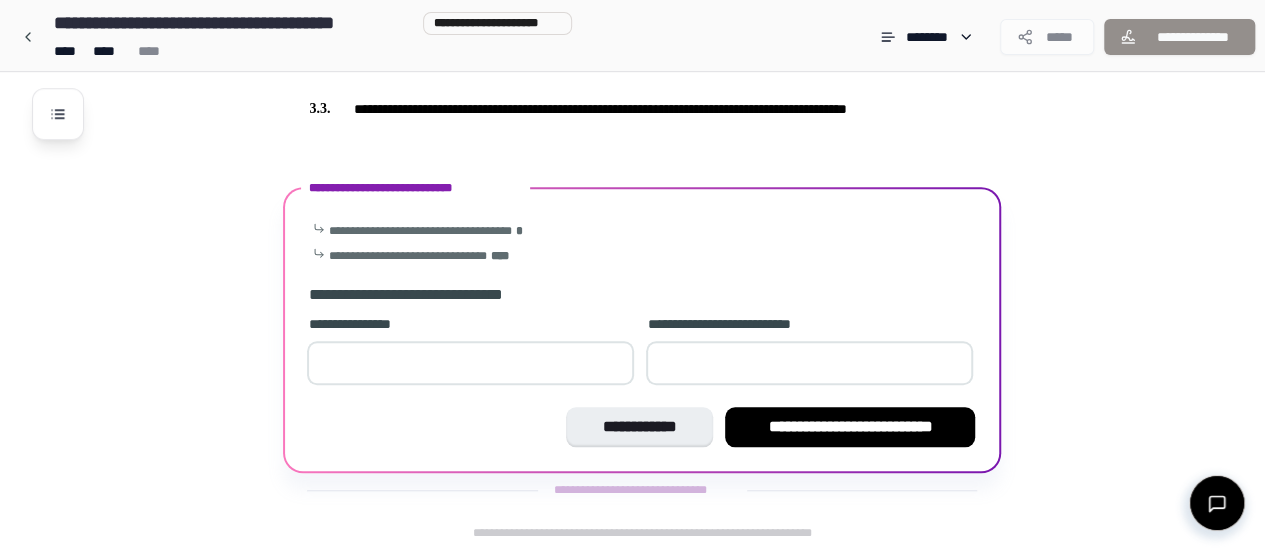 click on "*" at bounding box center [470, 363] 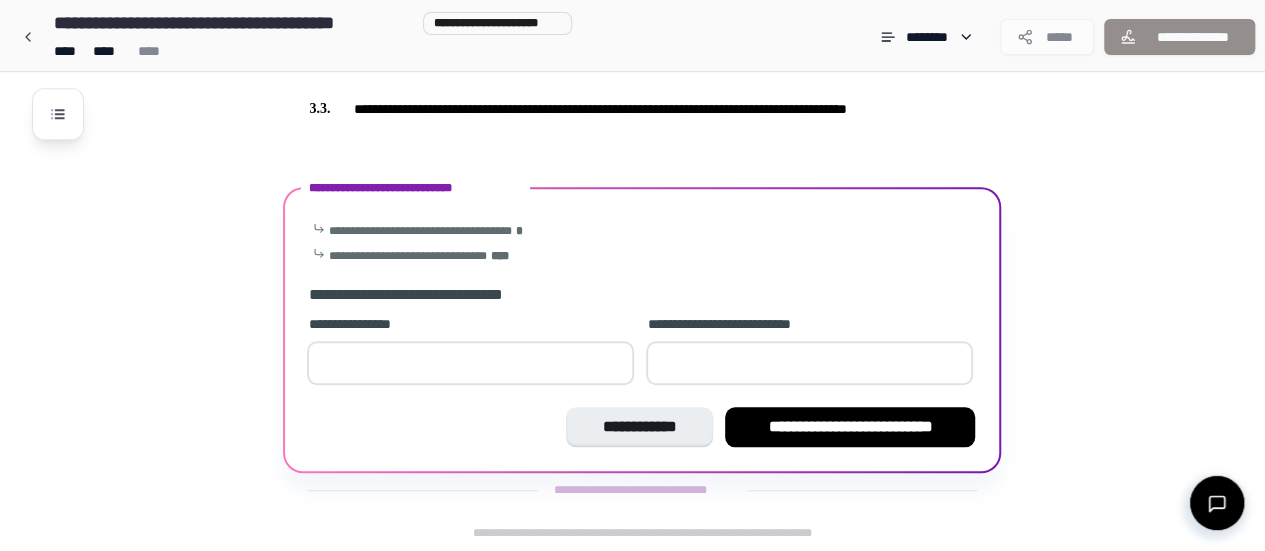 click on "*" at bounding box center (470, 363) 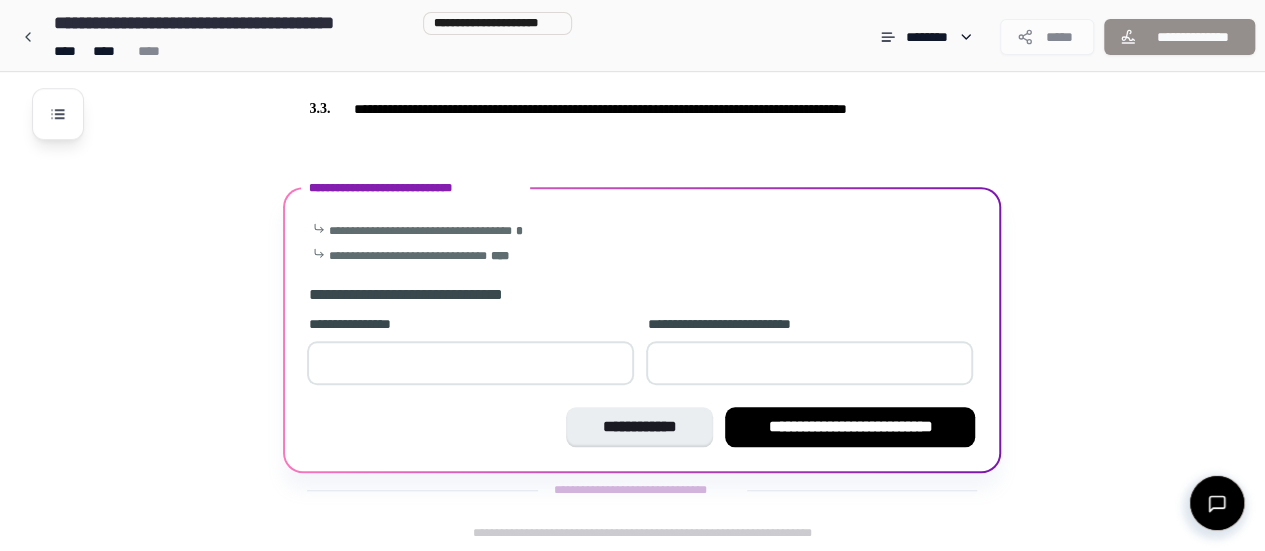 click on "*" at bounding box center [470, 363] 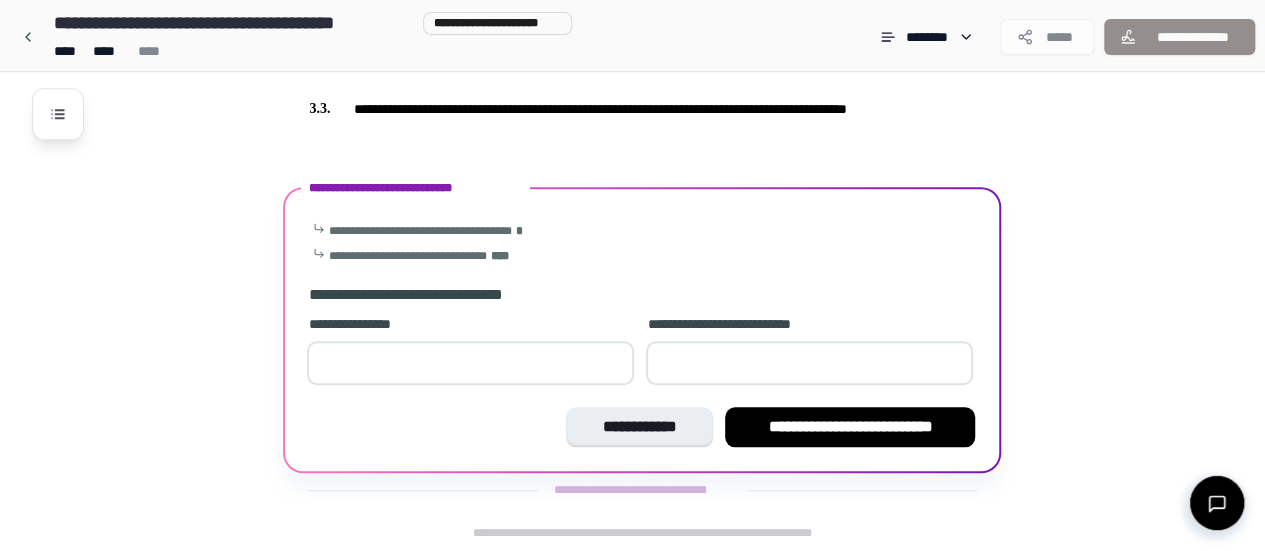 click on "*" at bounding box center (470, 363) 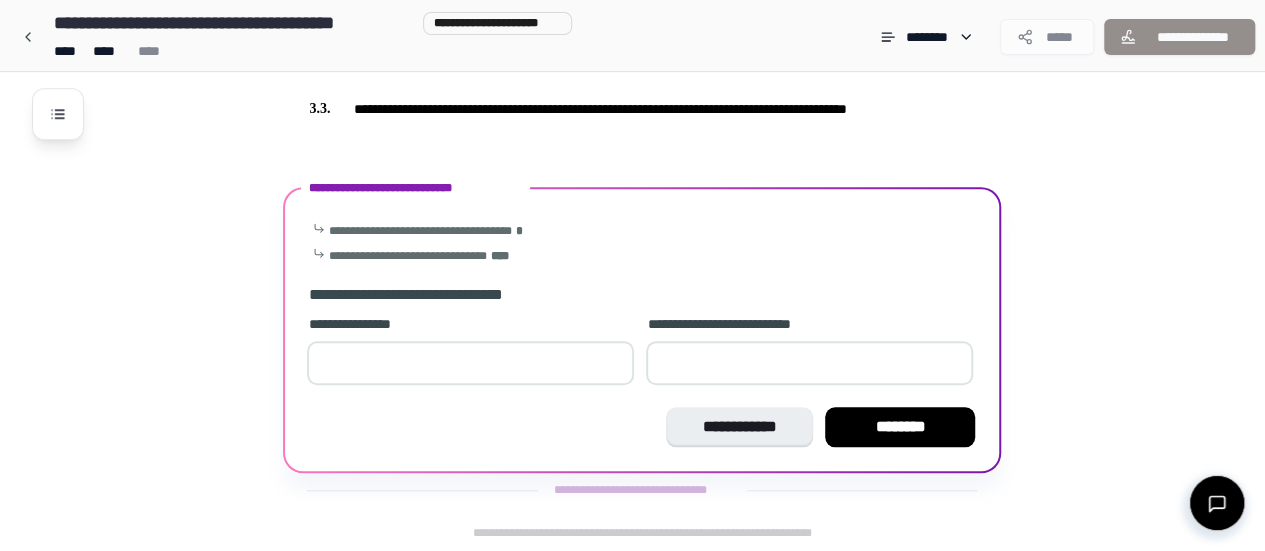 click on "********" at bounding box center [900, 427] 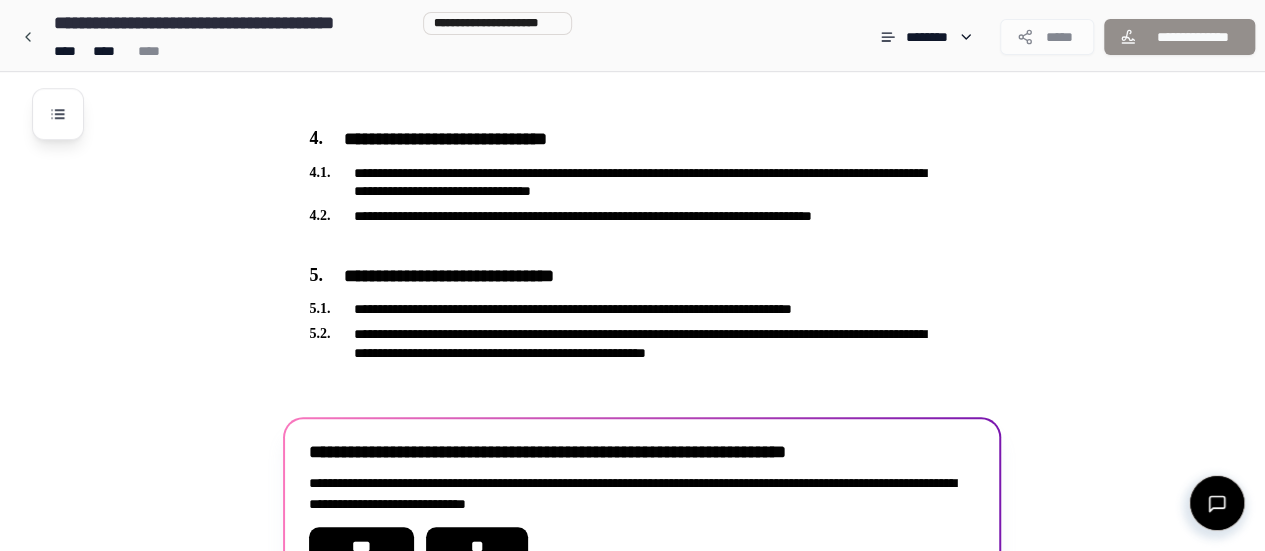 scroll, scrollTop: 881, scrollLeft: 0, axis: vertical 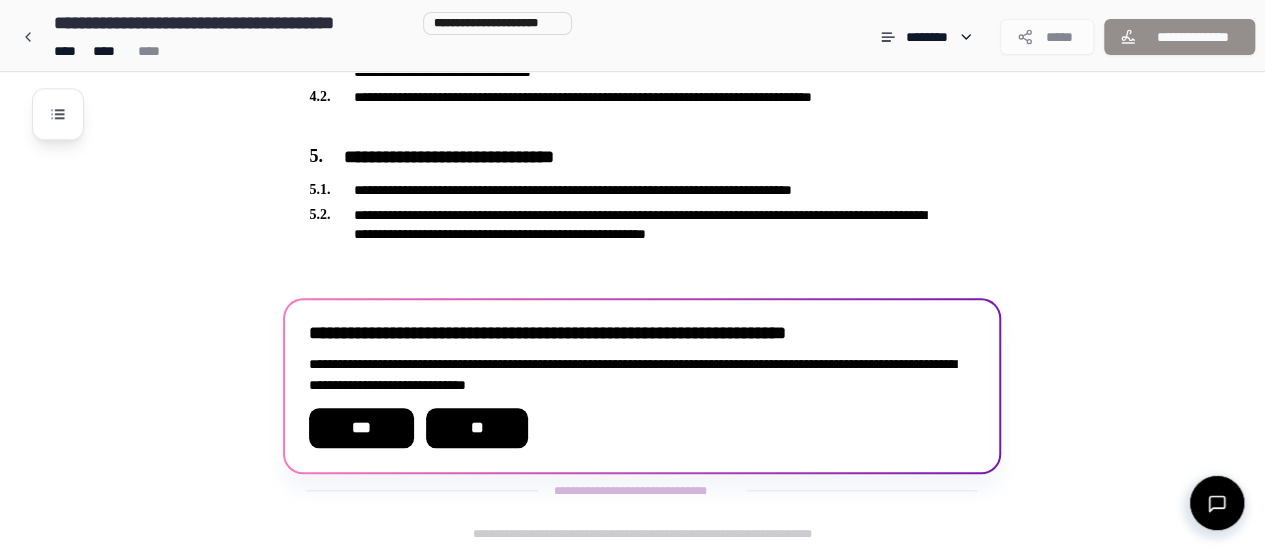 click on "**" at bounding box center (477, 428) 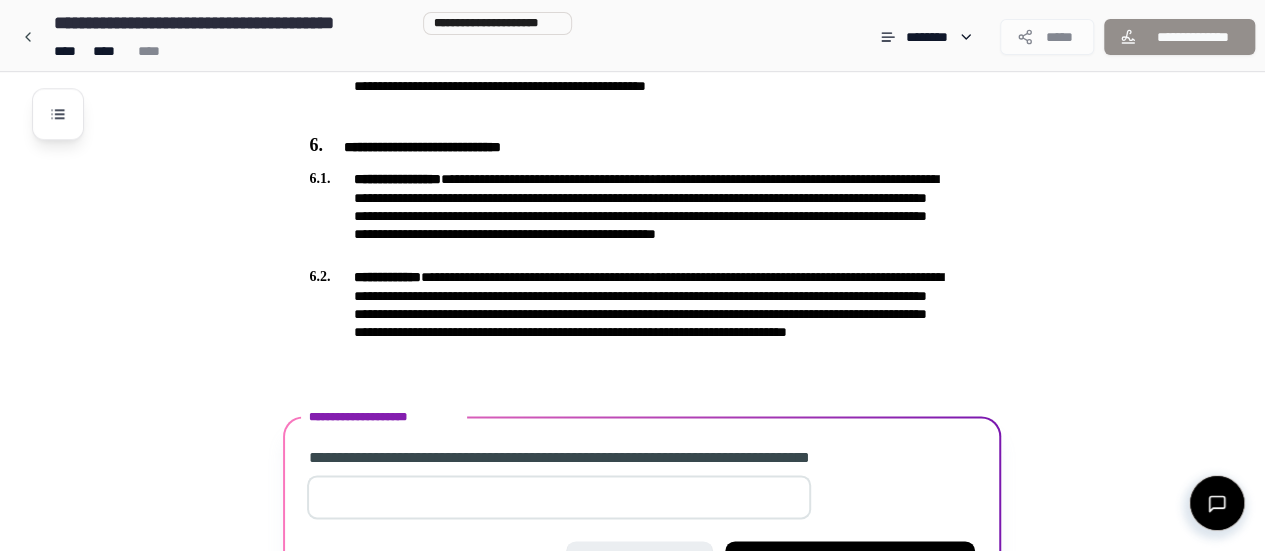 scroll, scrollTop: 1163, scrollLeft: 0, axis: vertical 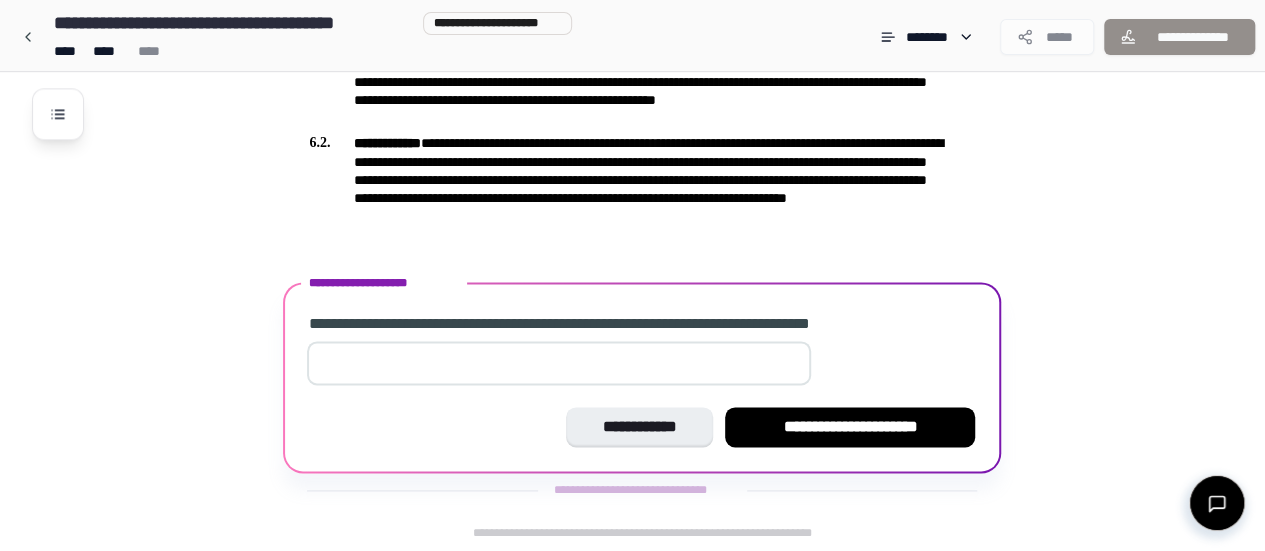 click on "*" at bounding box center (559, 363) 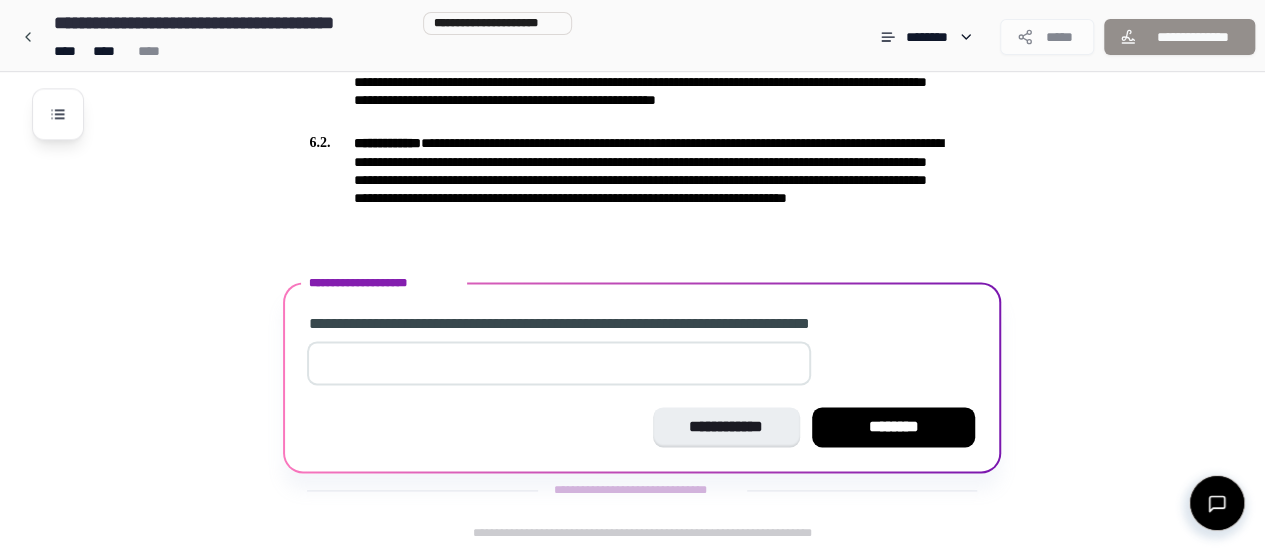 click on "*" at bounding box center (559, 363) 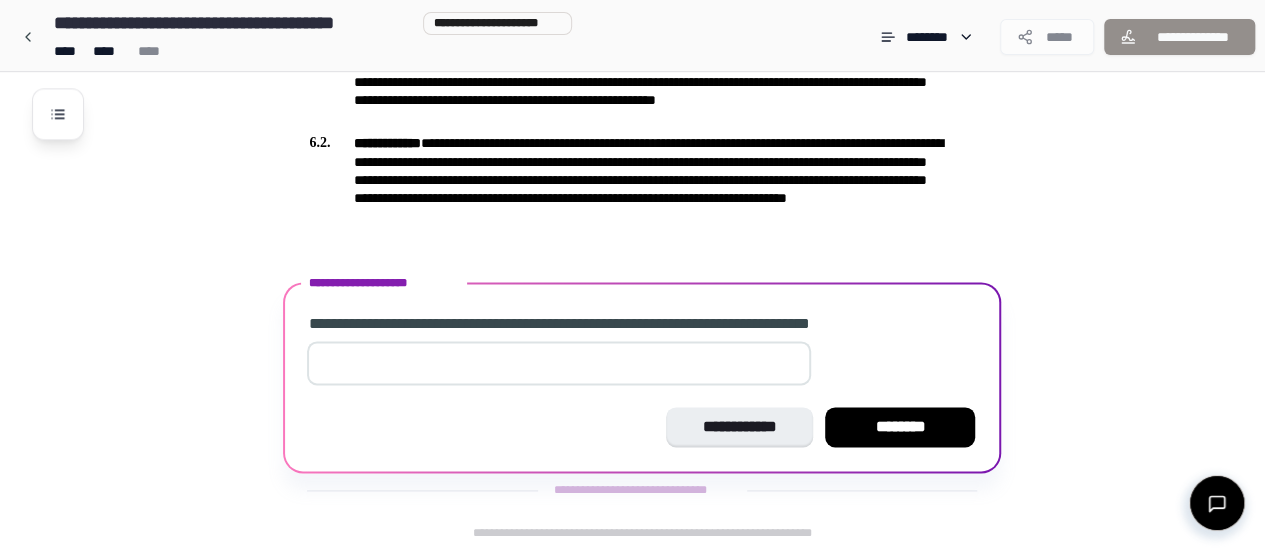 click on "*" at bounding box center (559, 363) 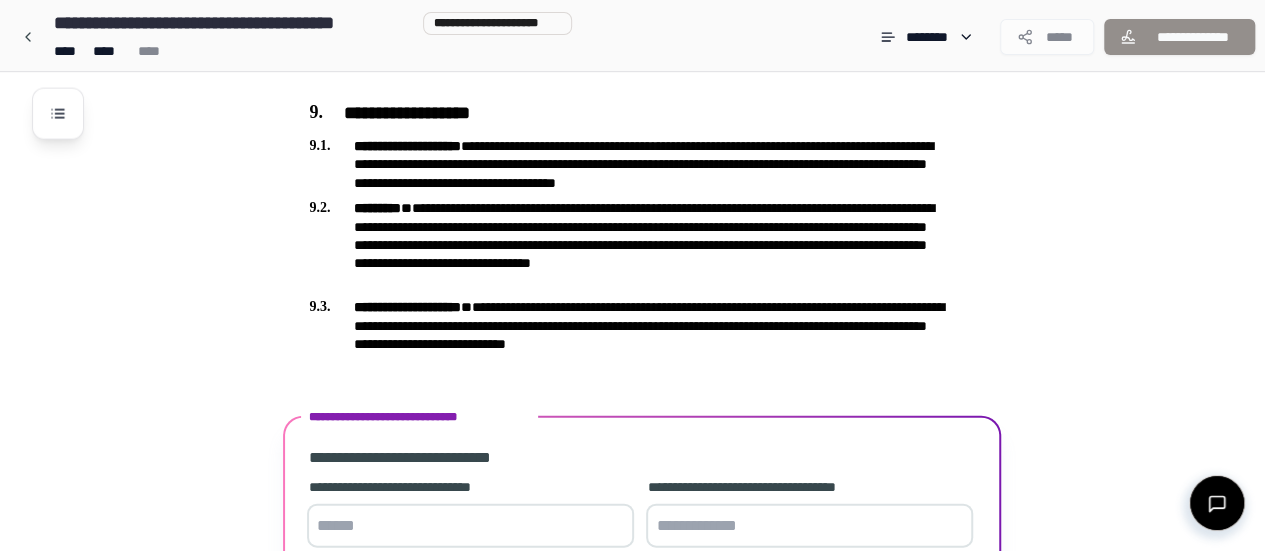 scroll, scrollTop: 2269, scrollLeft: 0, axis: vertical 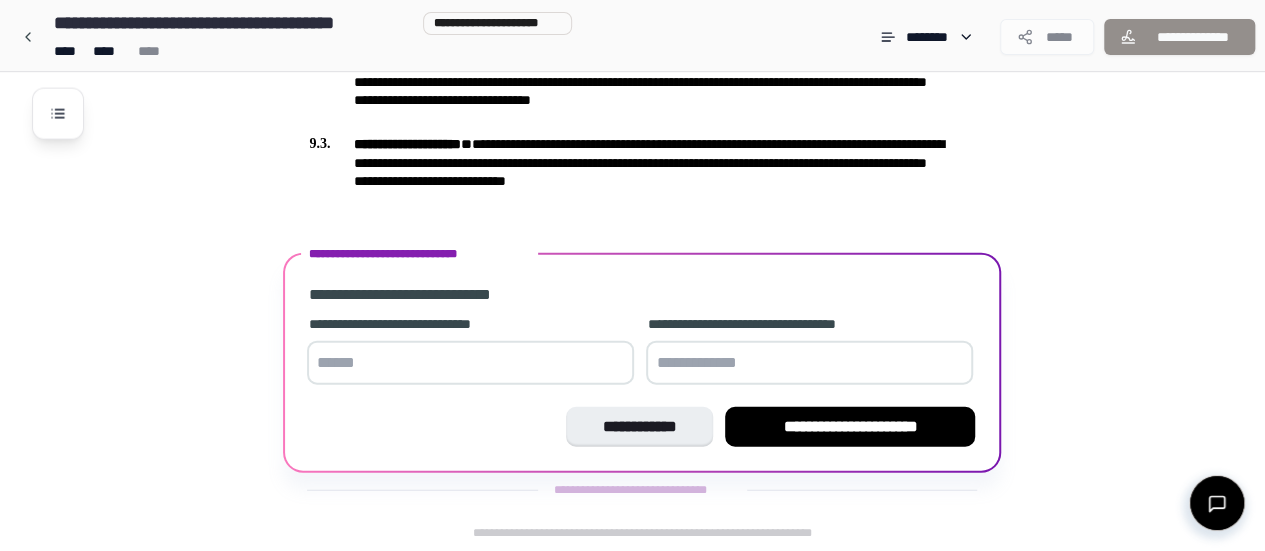 click at bounding box center (470, 363) 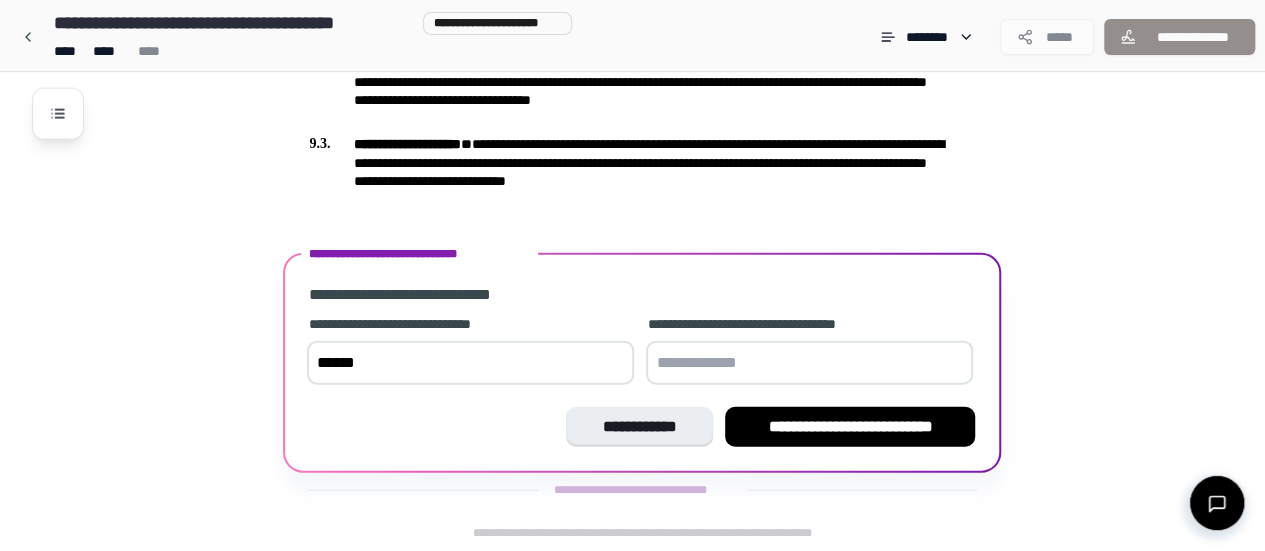 type on "******" 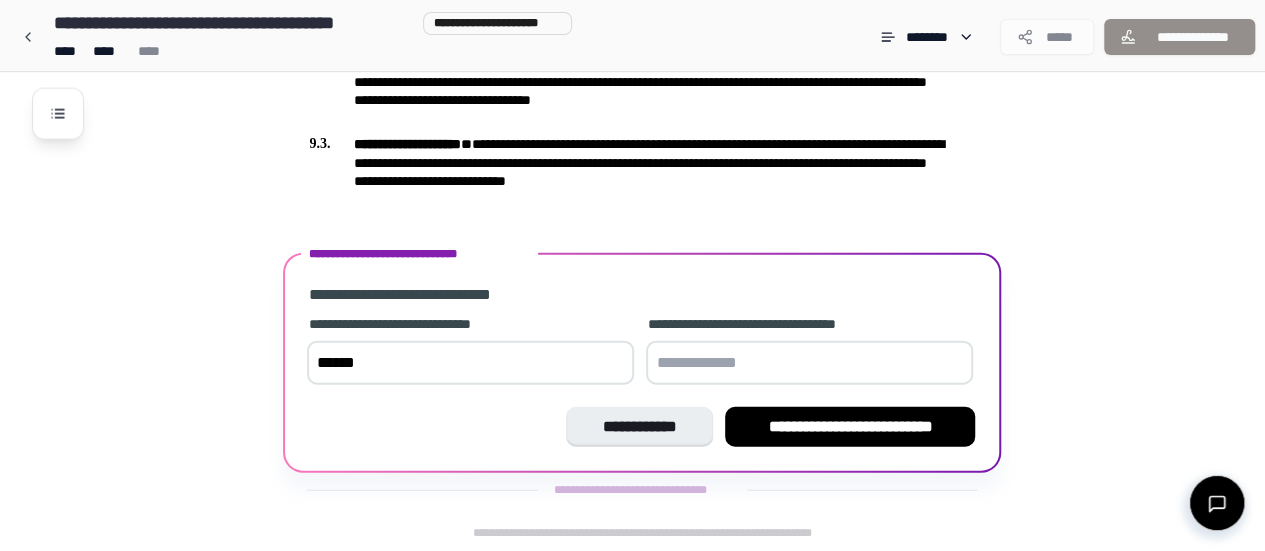 click at bounding box center [809, 363] 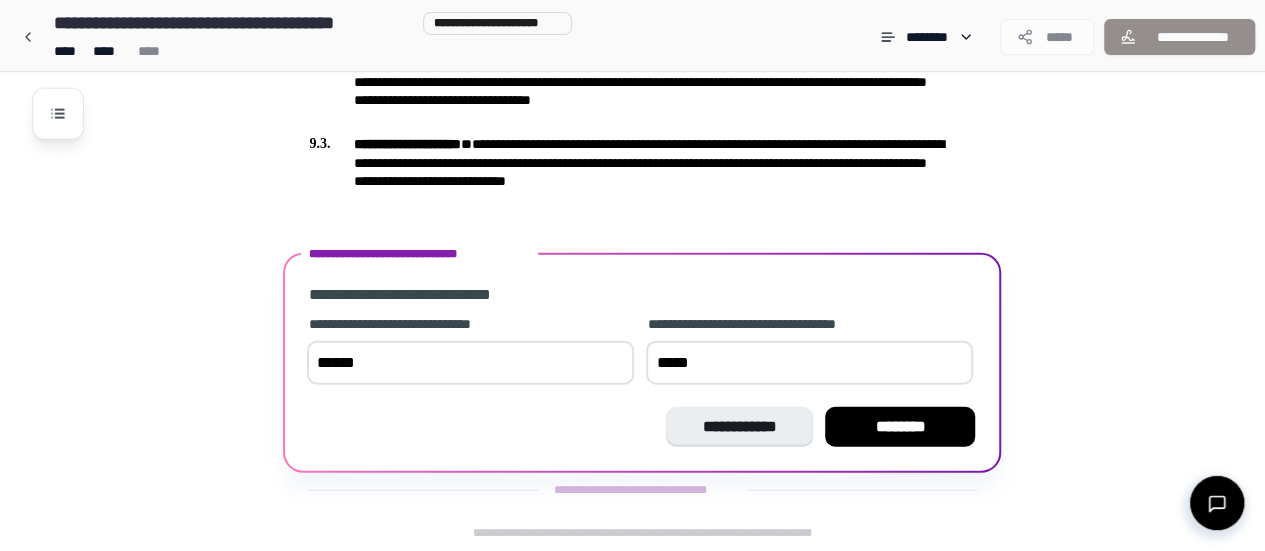 type on "******" 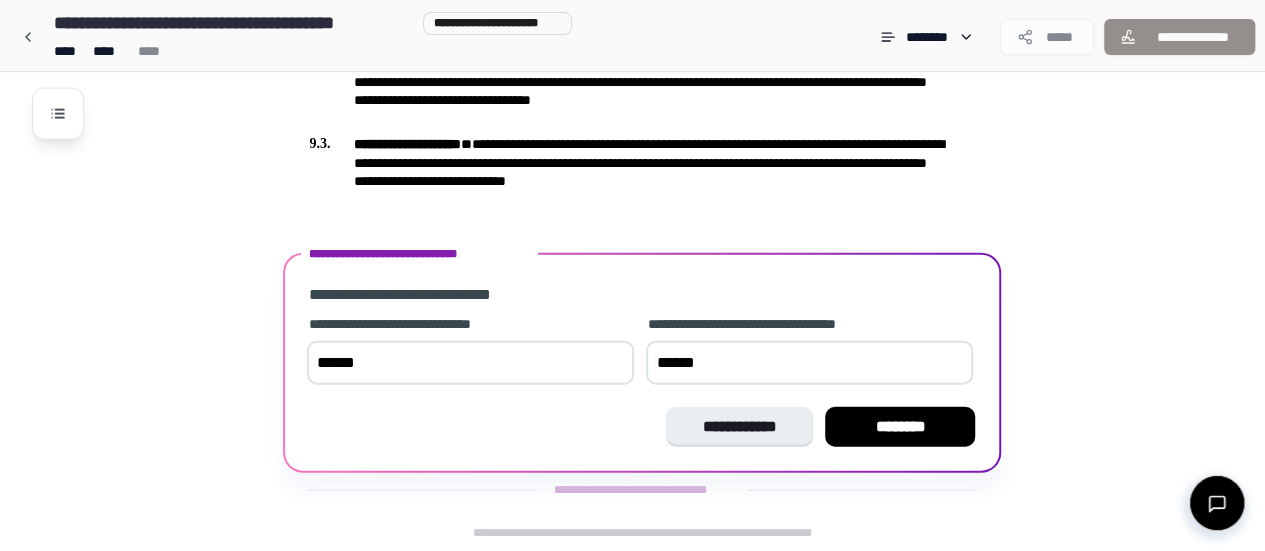 click on "********" at bounding box center [900, 427] 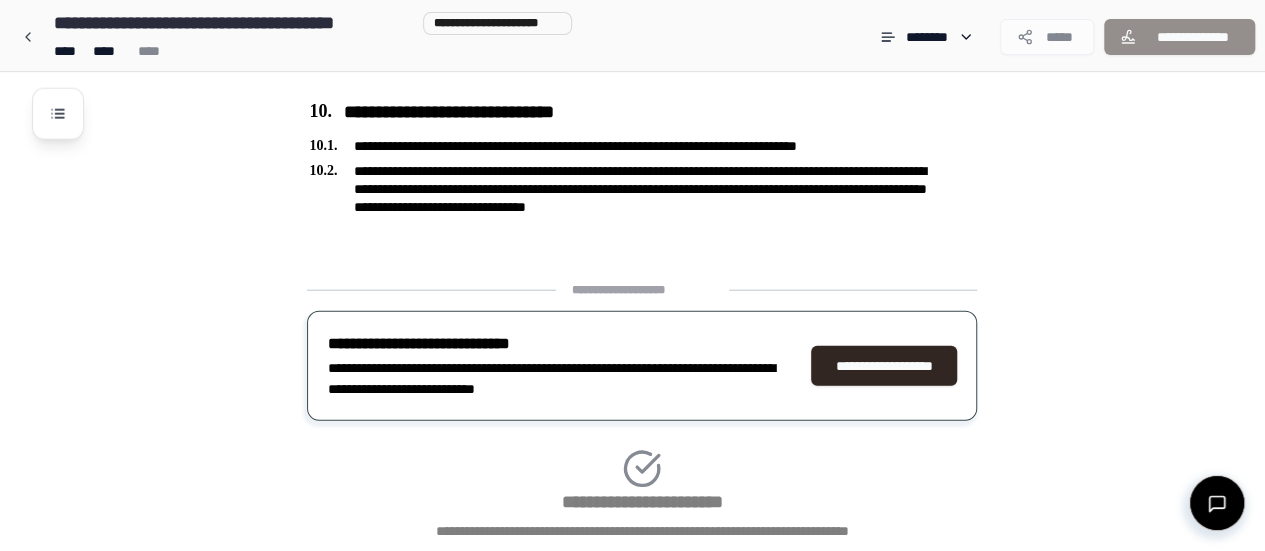 scroll, scrollTop: 2532, scrollLeft: 0, axis: vertical 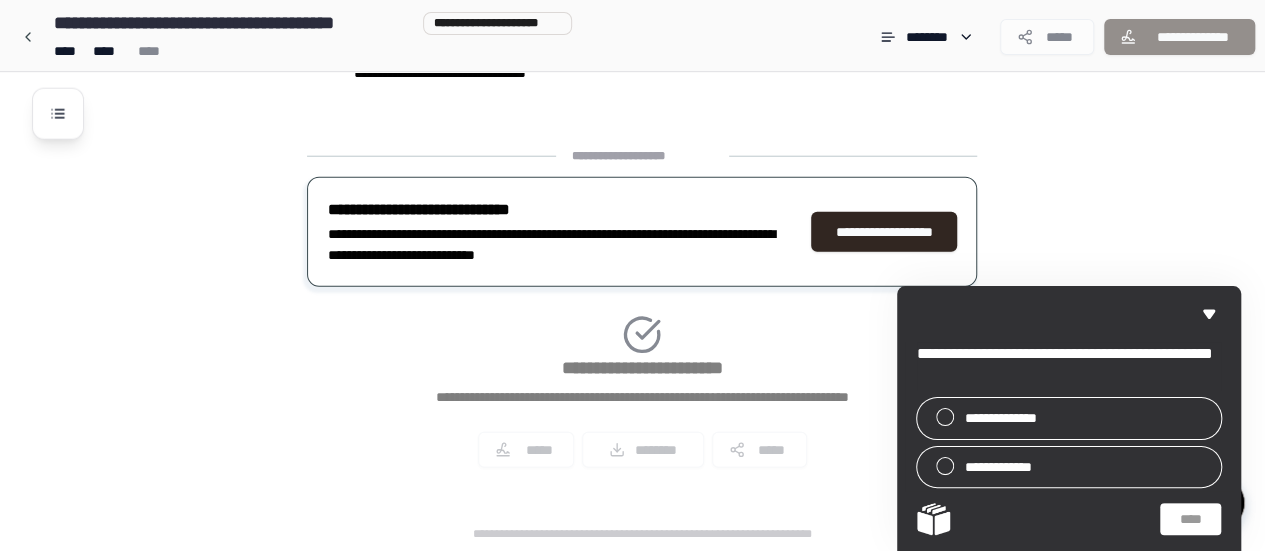 click at bounding box center [945, 417] 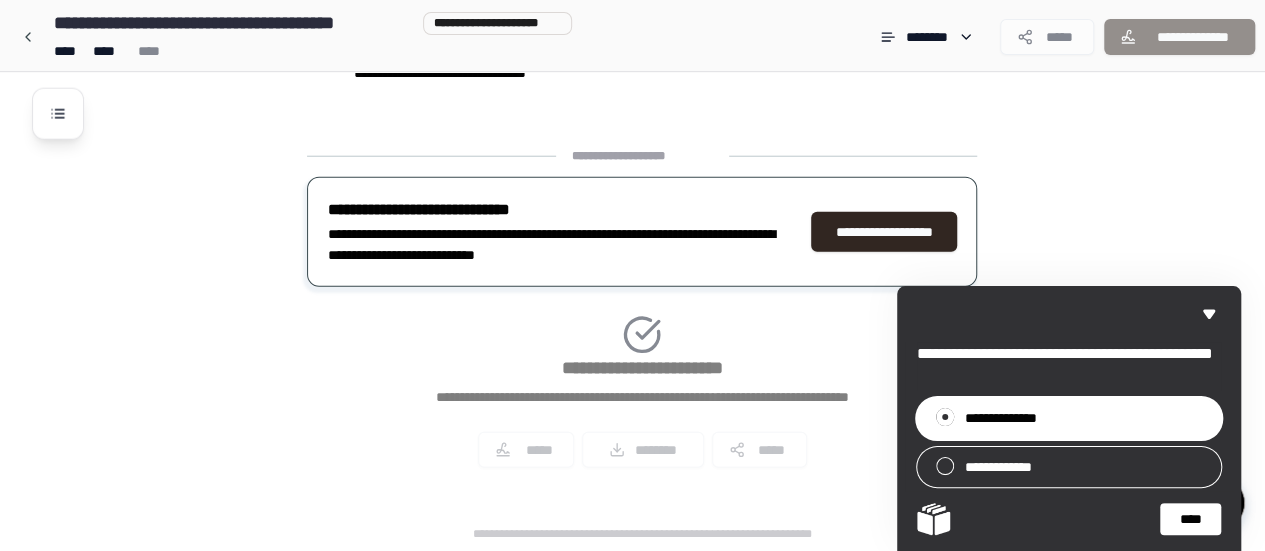 click on "****" at bounding box center [1190, 519] 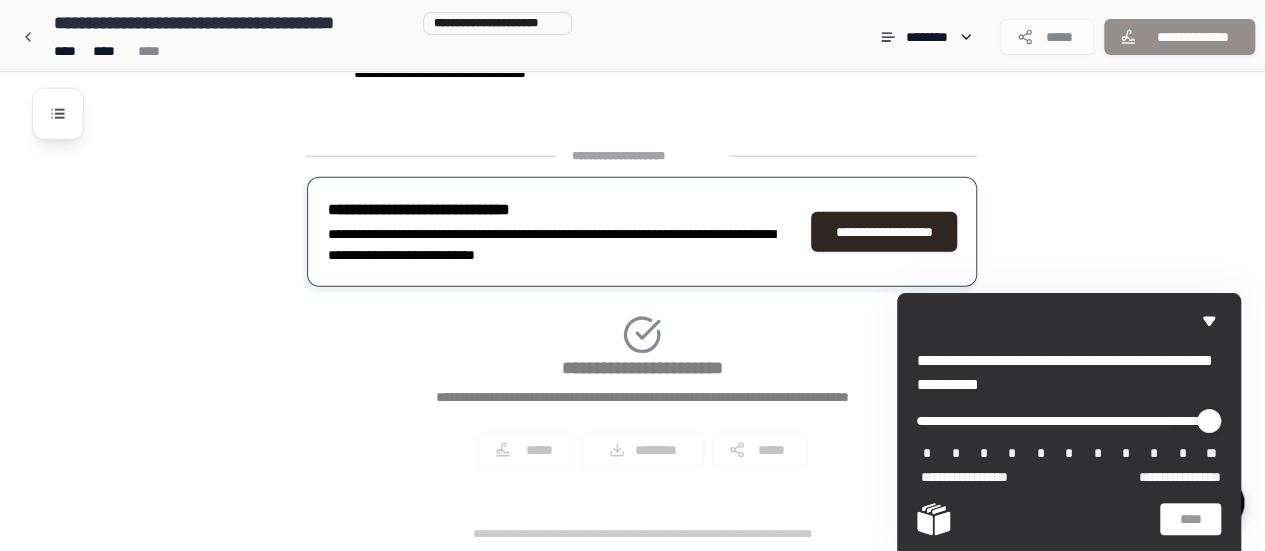 click on "*" at bounding box center (1069, 454) 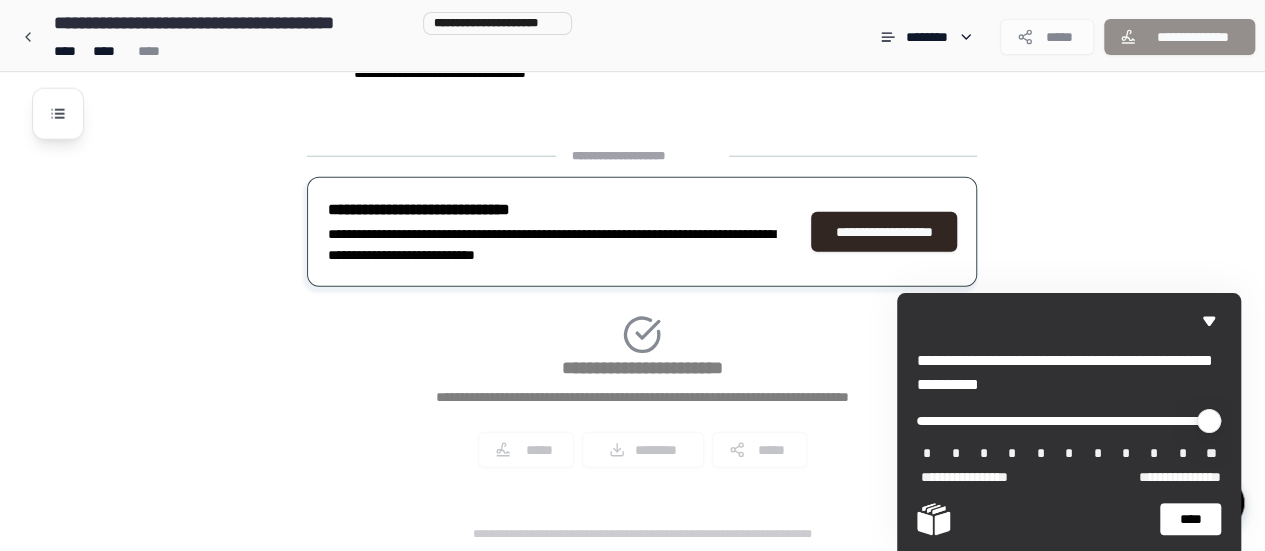 drag, startPoint x: 927, startPoint y: 422, endPoint x: 1059, endPoint y: 421, distance: 132.00378 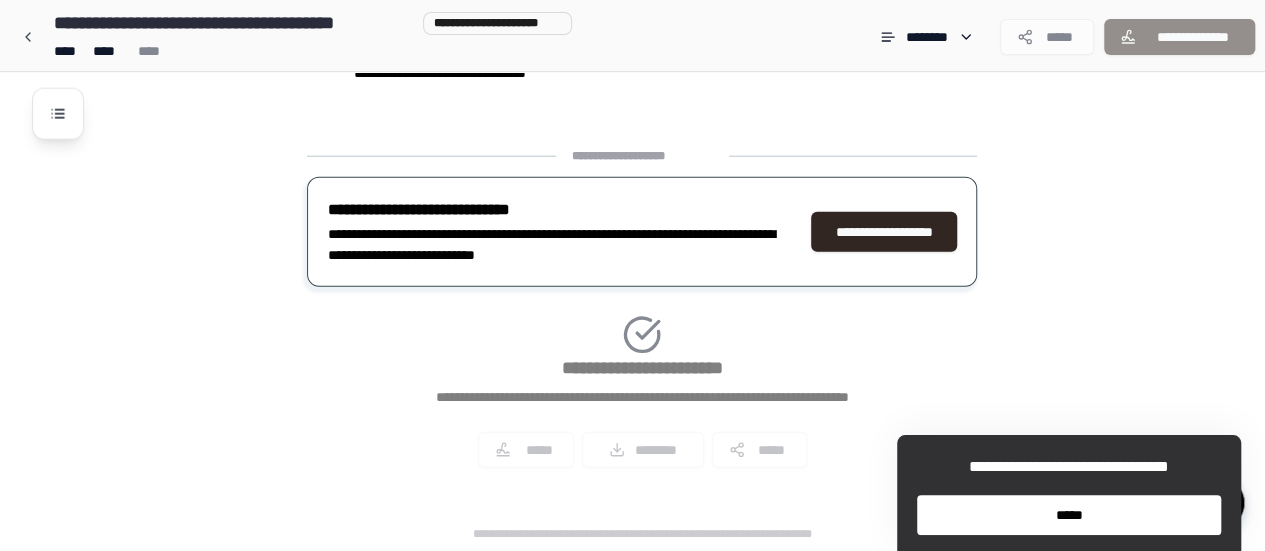 click on "*****" at bounding box center [1069, 515] 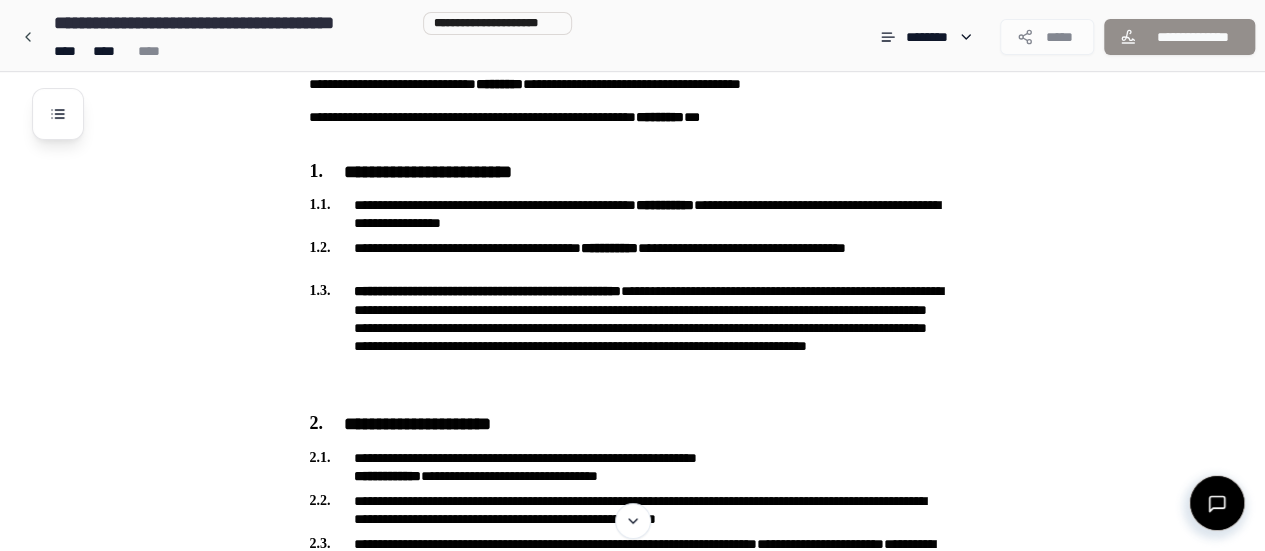 scroll, scrollTop: 0, scrollLeft: 0, axis: both 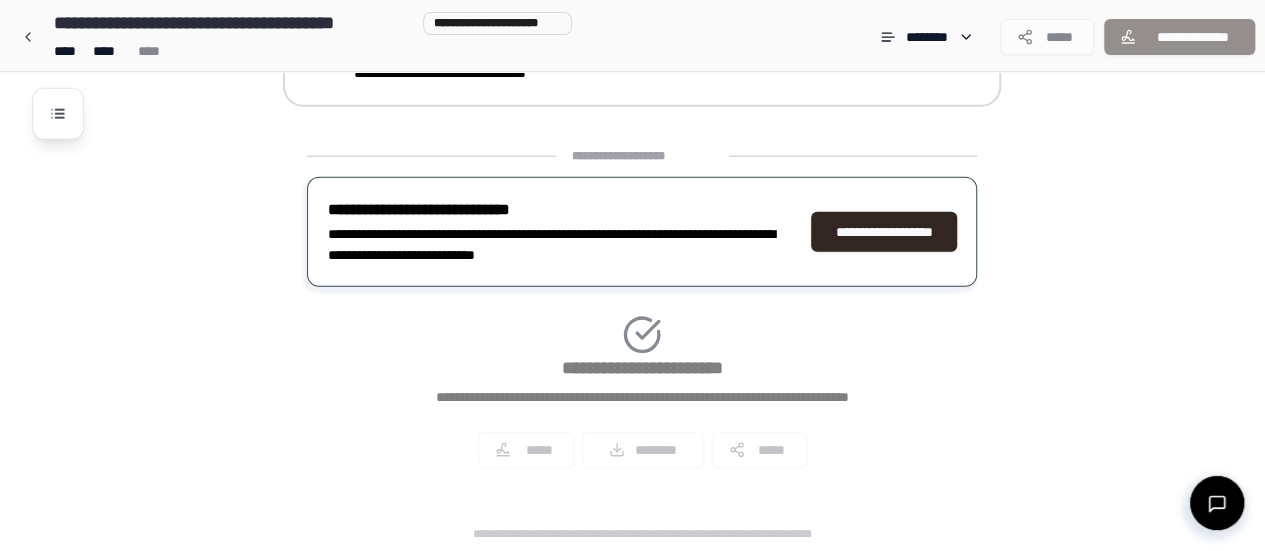 drag, startPoint x: 298, startPoint y: 108, endPoint x: 912, endPoint y: 104, distance: 614.013 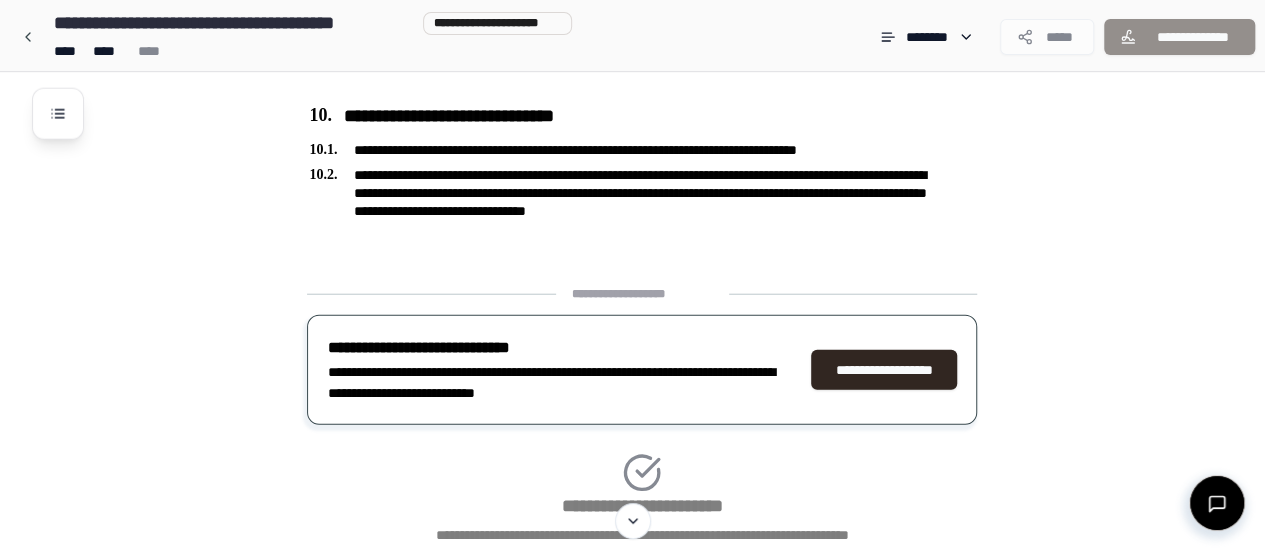 scroll, scrollTop: 2265, scrollLeft: 0, axis: vertical 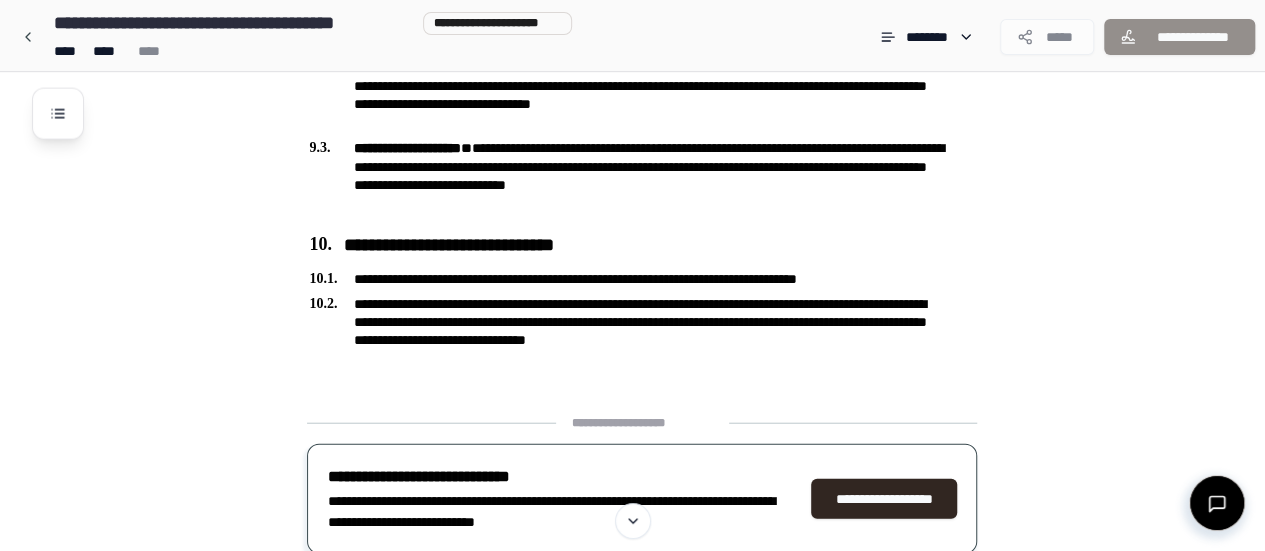 click on "**********" at bounding box center [658, -687] 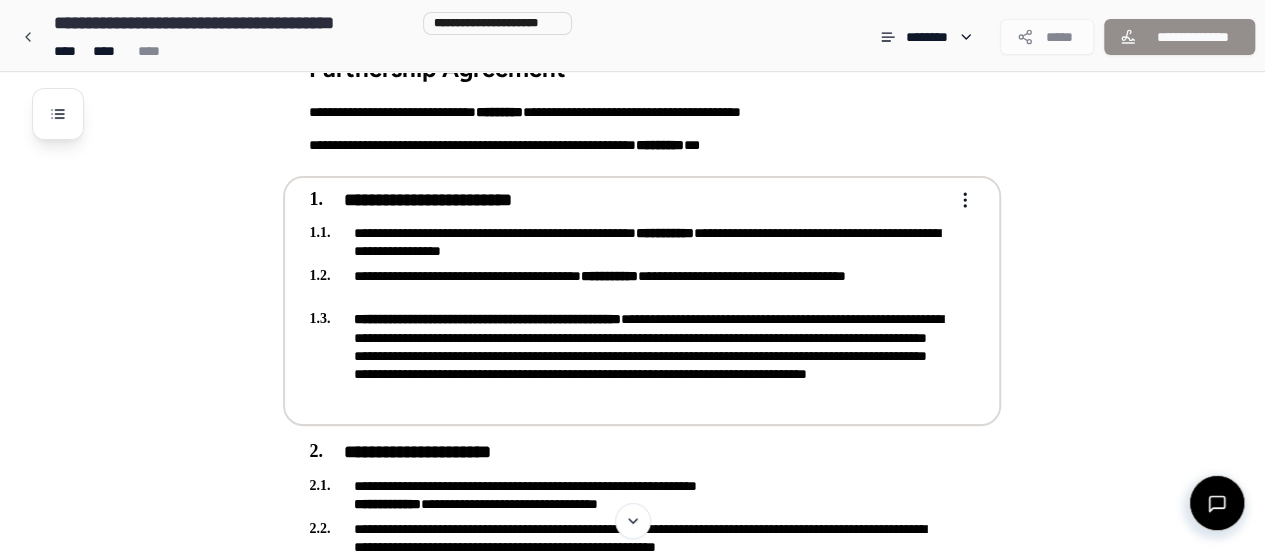 scroll, scrollTop: 0, scrollLeft: 0, axis: both 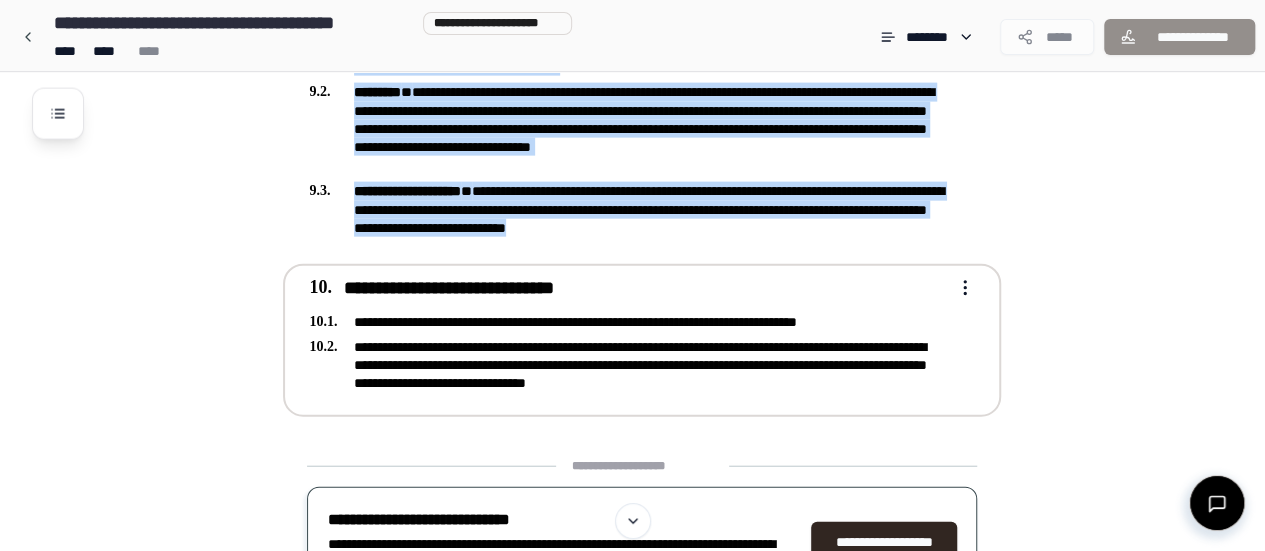 drag, startPoint x: 300, startPoint y: 113, endPoint x: 890, endPoint y: 397, distance: 654.7946 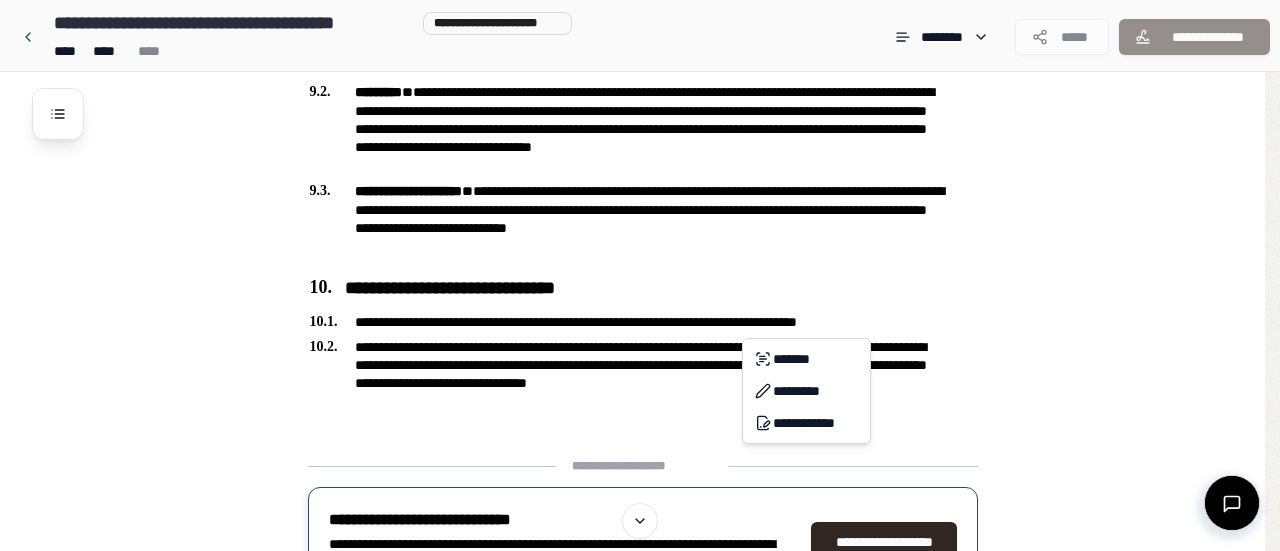 click on "**********" at bounding box center [640, -681] 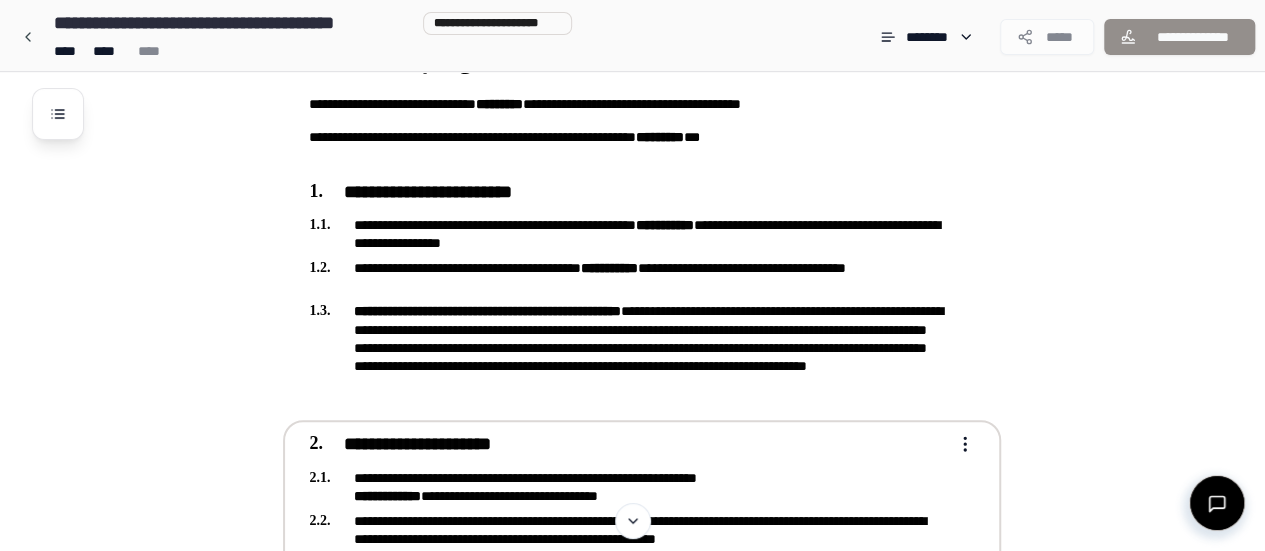 scroll, scrollTop: 0, scrollLeft: 0, axis: both 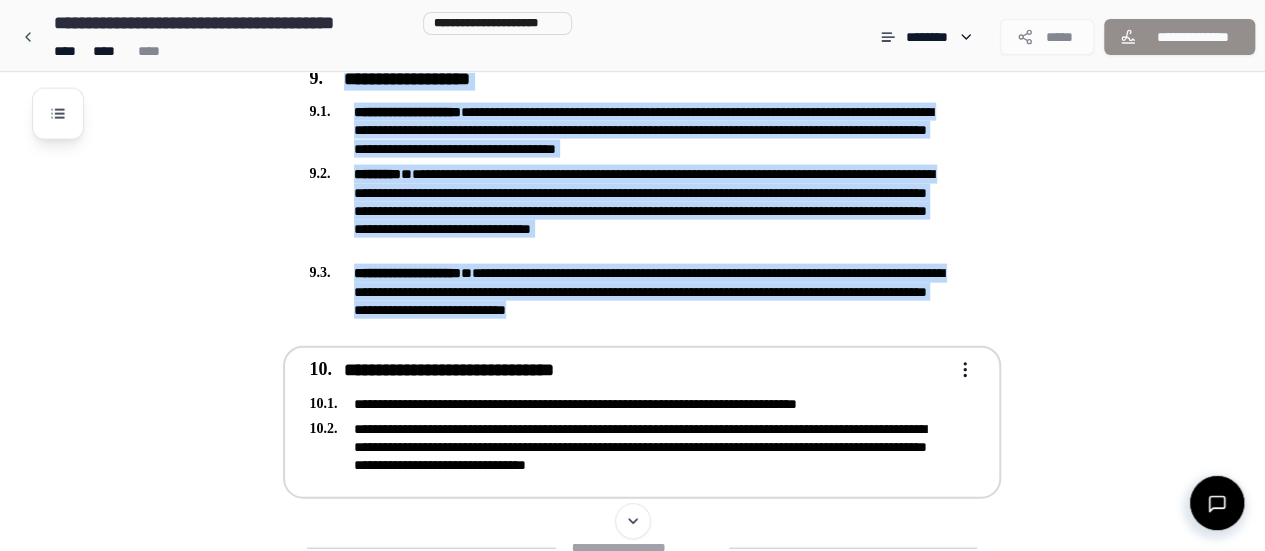 drag, startPoint x: 302, startPoint y: 108, endPoint x: 812, endPoint y: 491, distance: 637.8001 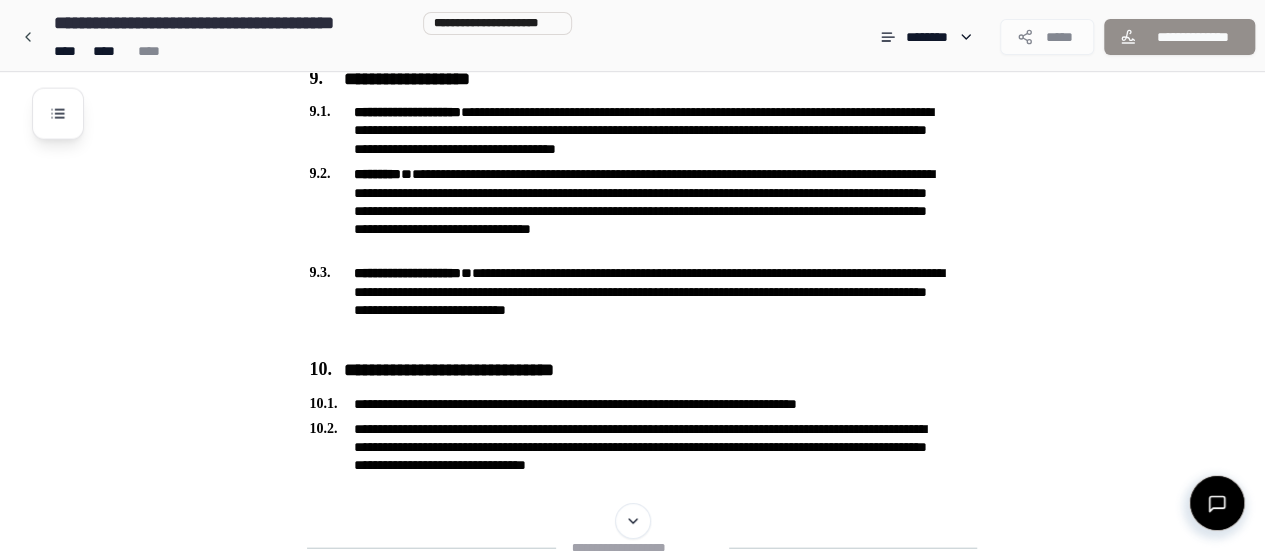 click on "**********" at bounding box center (658, -562) 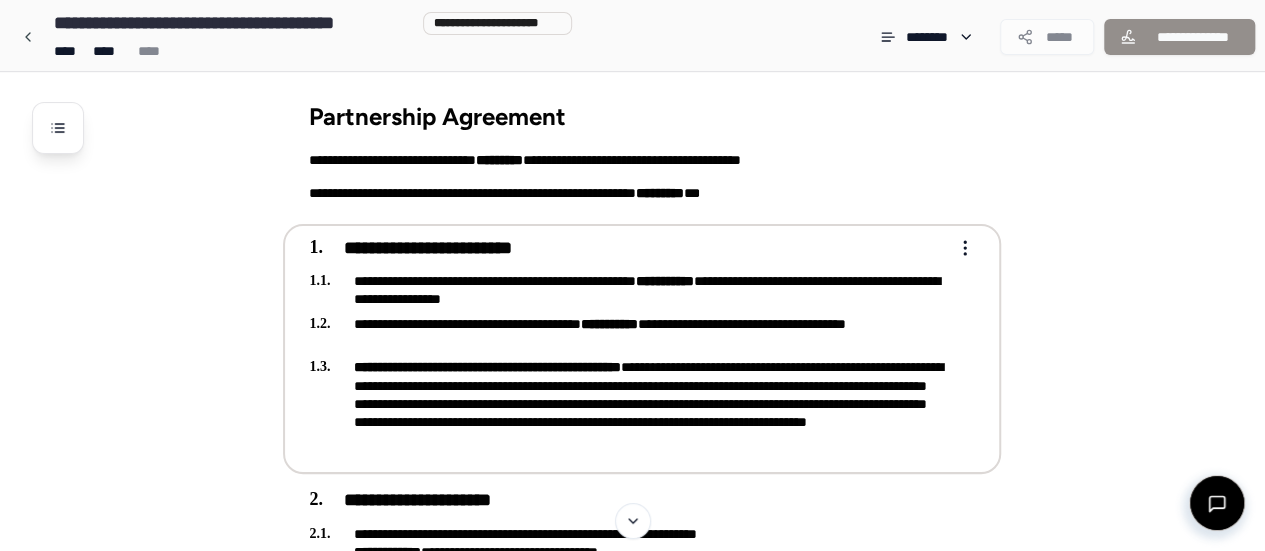 scroll, scrollTop: 0, scrollLeft: 0, axis: both 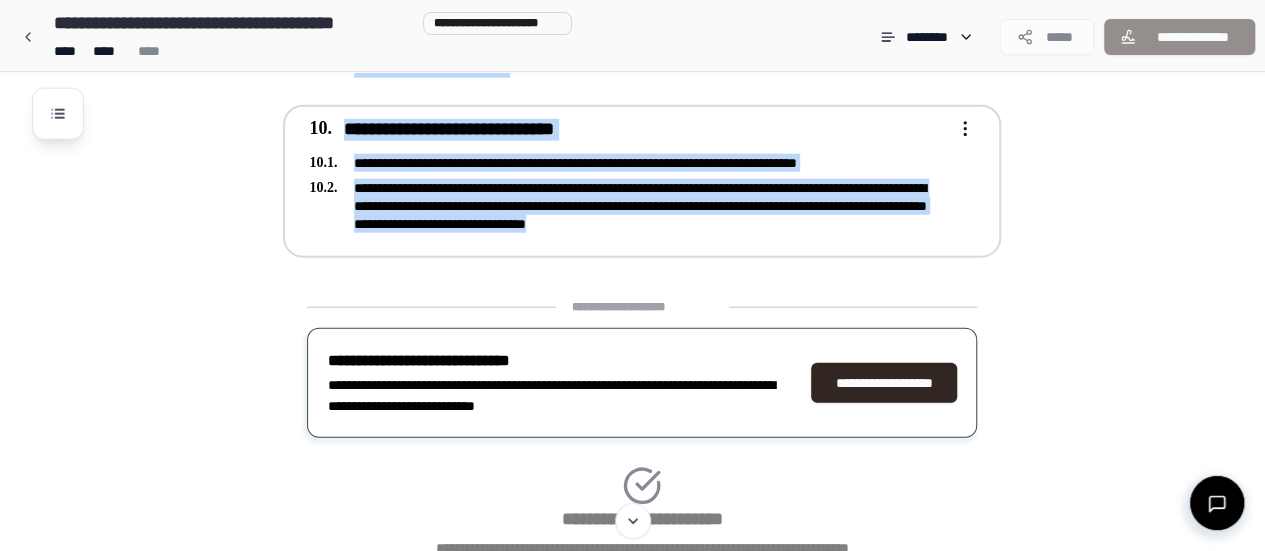 drag, startPoint x: 306, startPoint y: 117, endPoint x: 789, endPoint y: 247, distance: 500.18896 